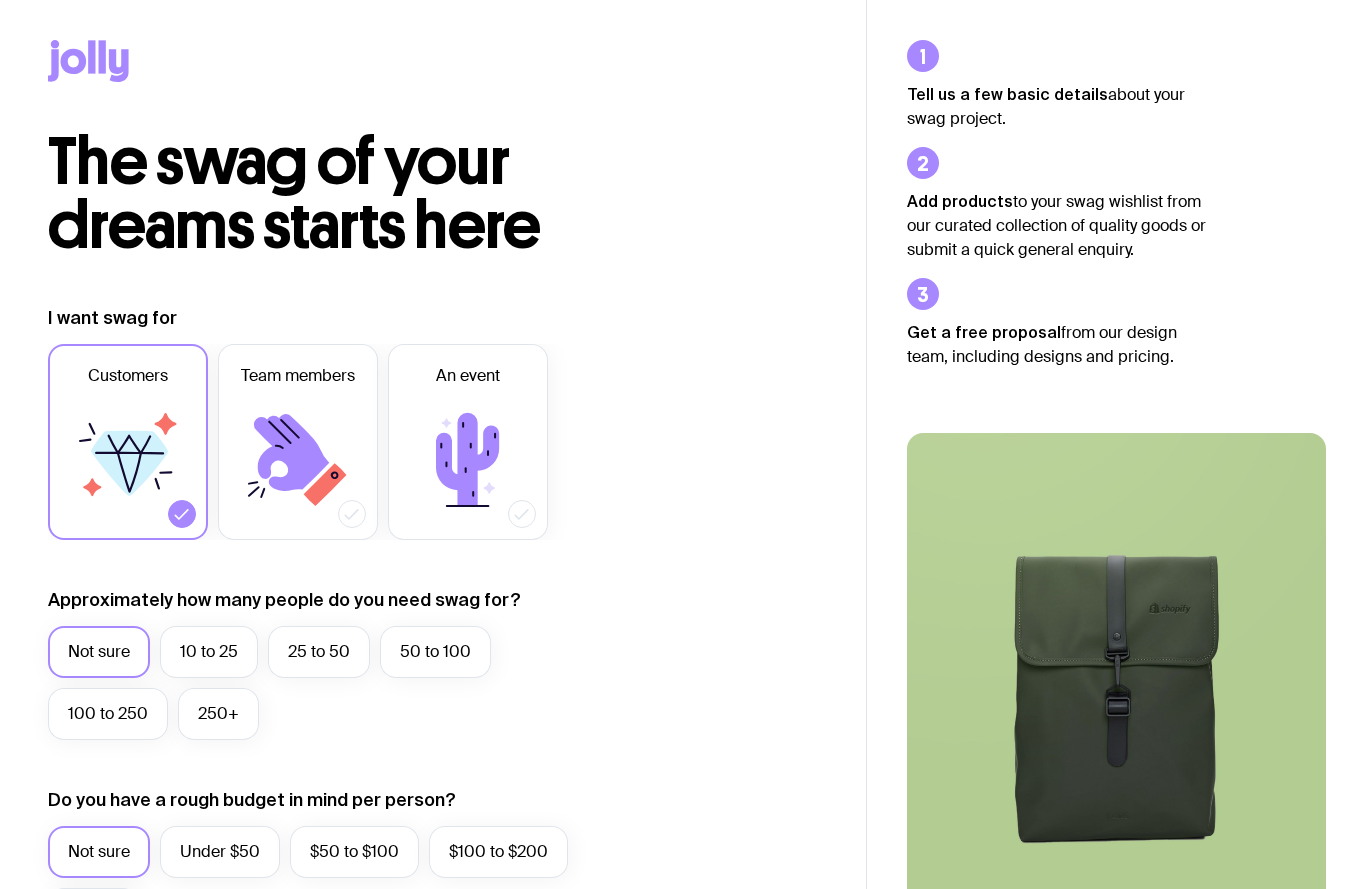scroll, scrollTop: 0, scrollLeft: 0, axis: both 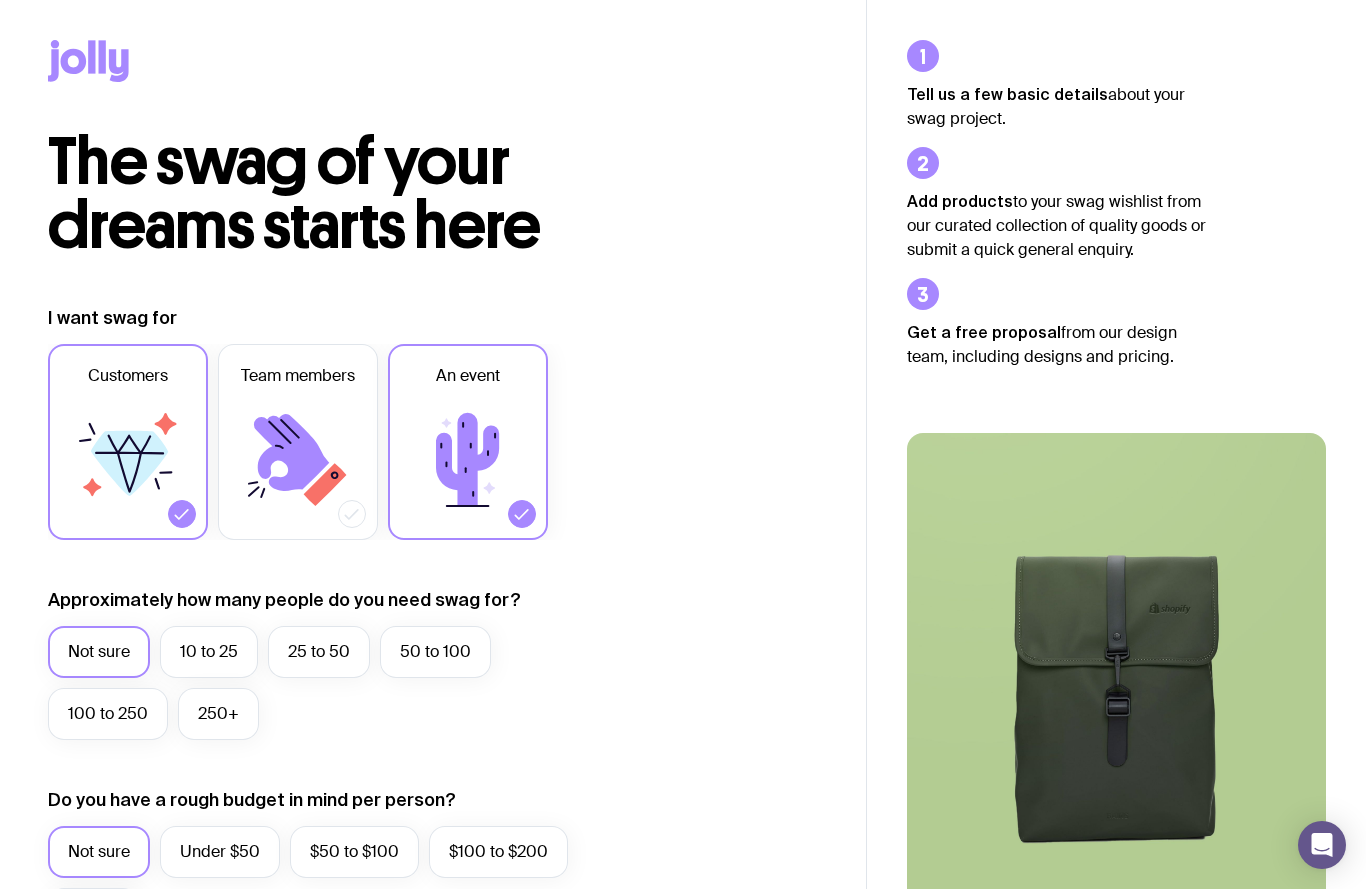 click on "100 to 250" at bounding box center (108, 714) 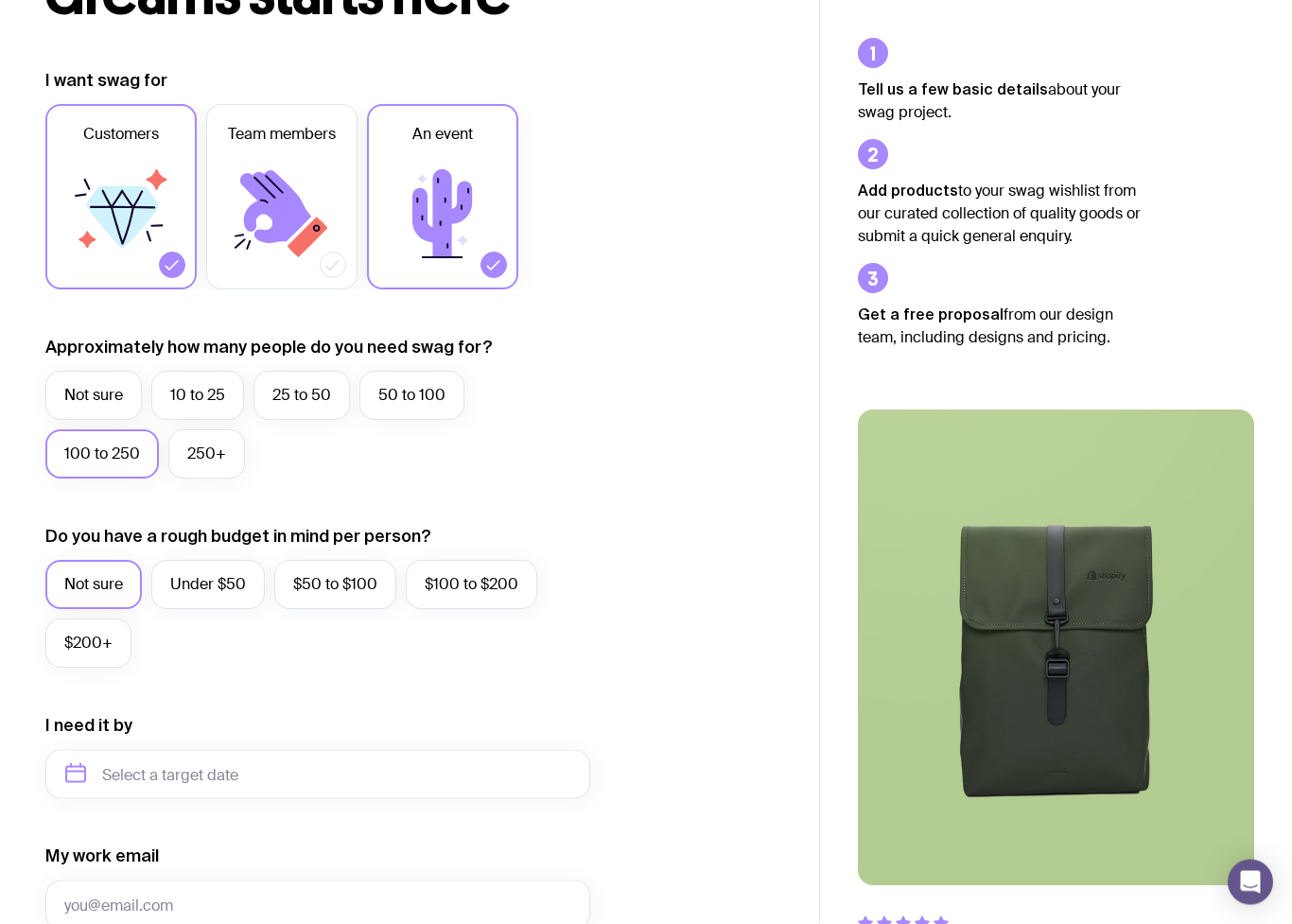 scroll, scrollTop: 221, scrollLeft: 0, axis: vertical 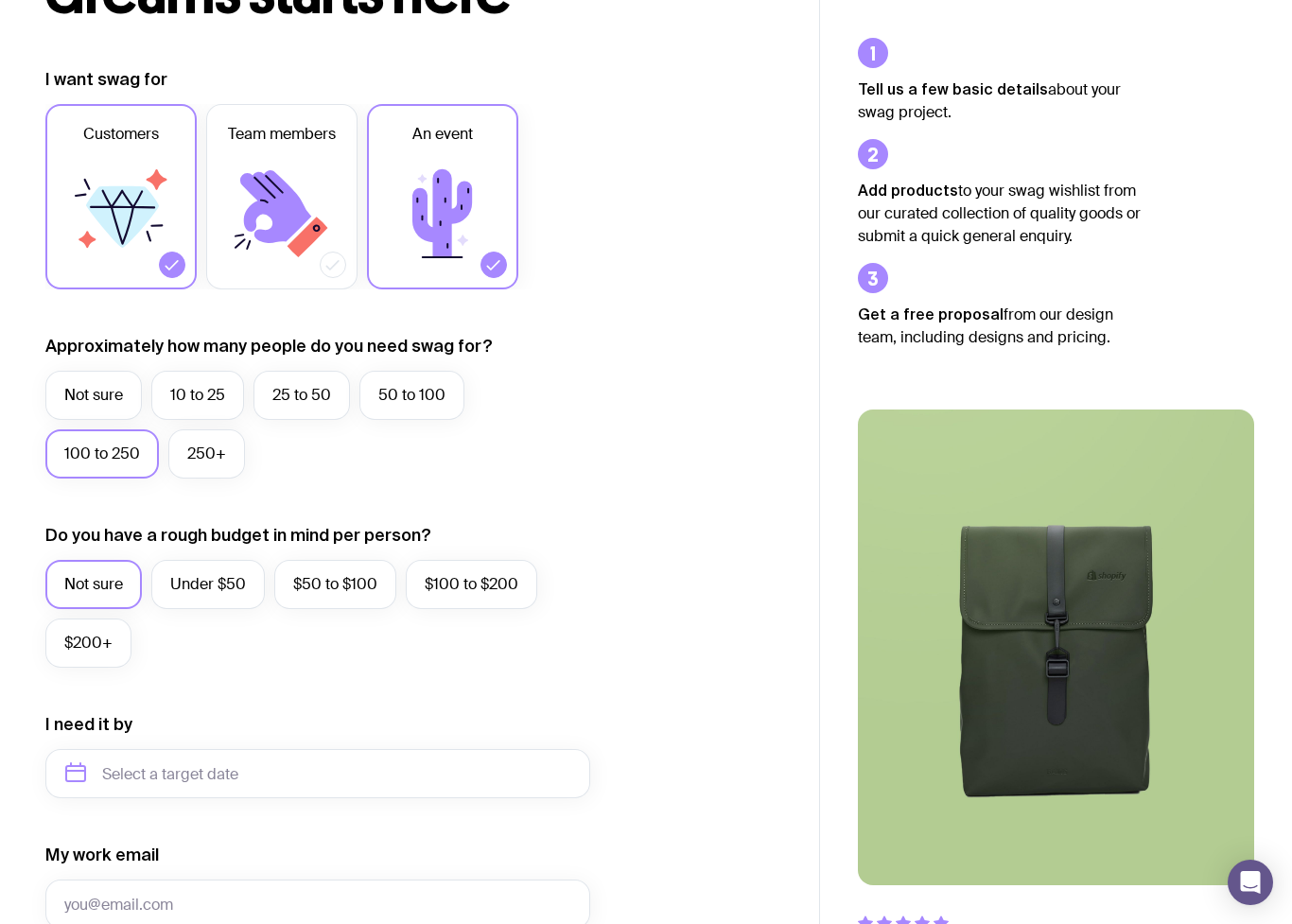 click on "Under $50" at bounding box center [208, 584] 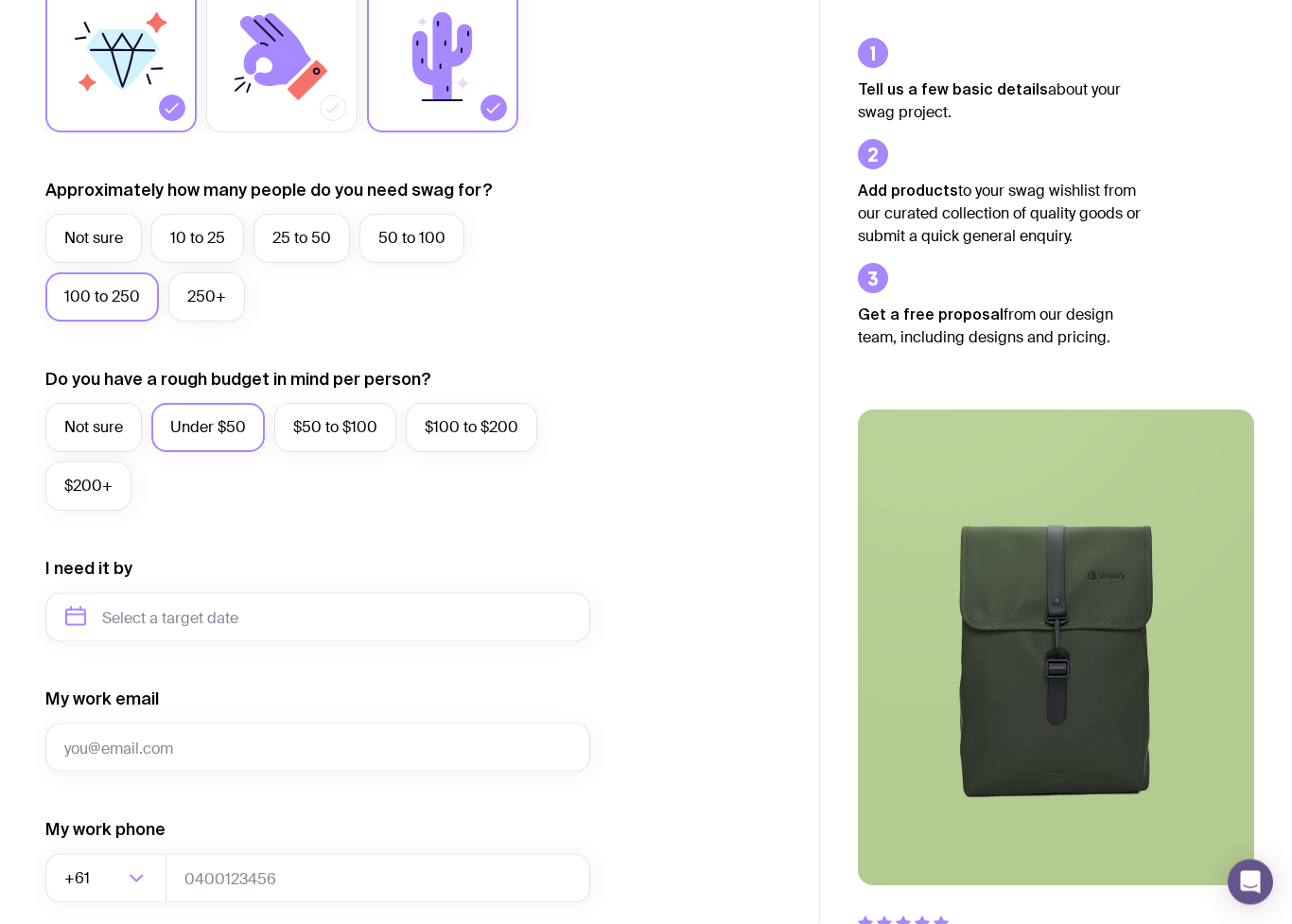 scroll, scrollTop: 383, scrollLeft: 0, axis: vertical 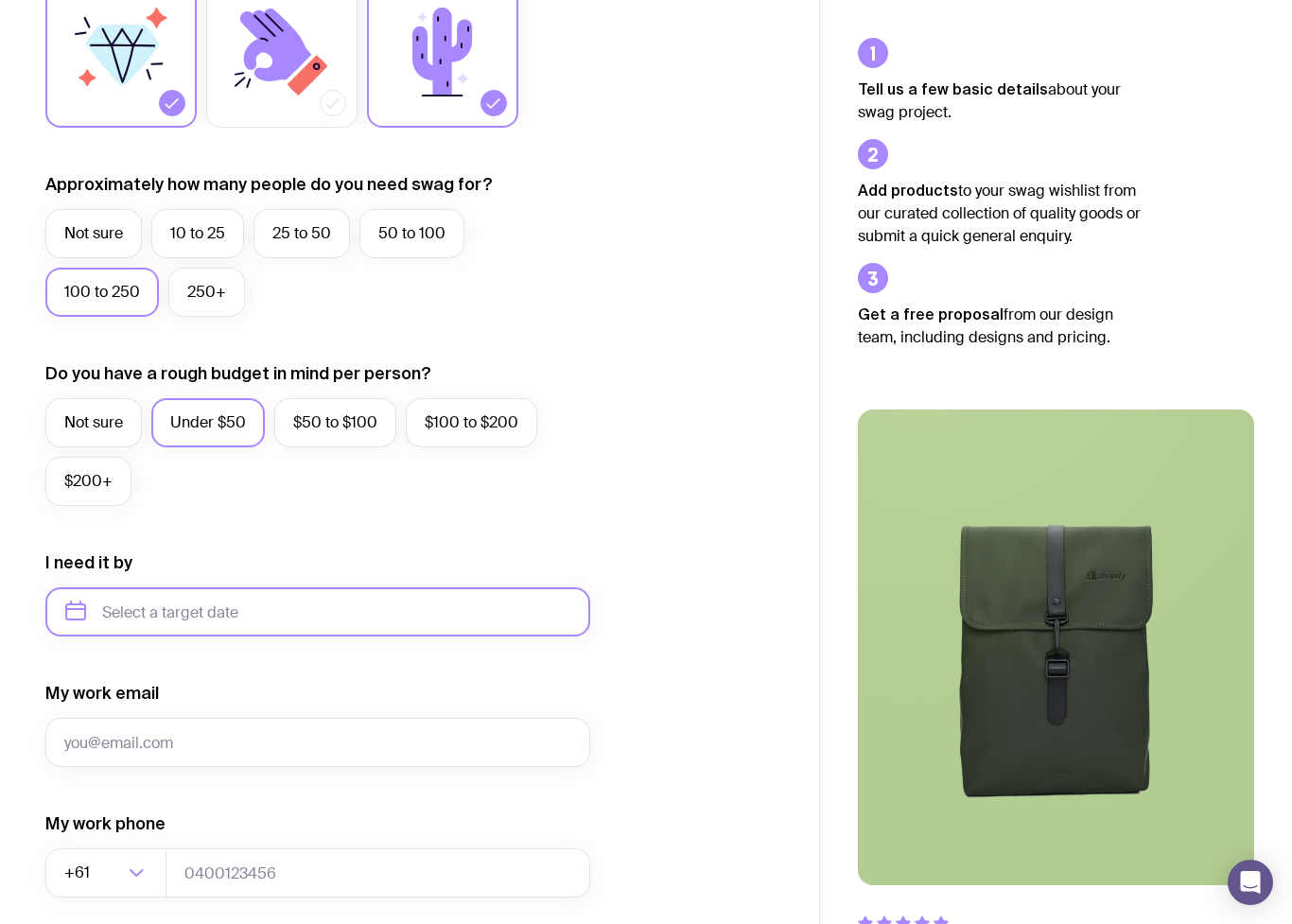 click at bounding box center (318, 612) 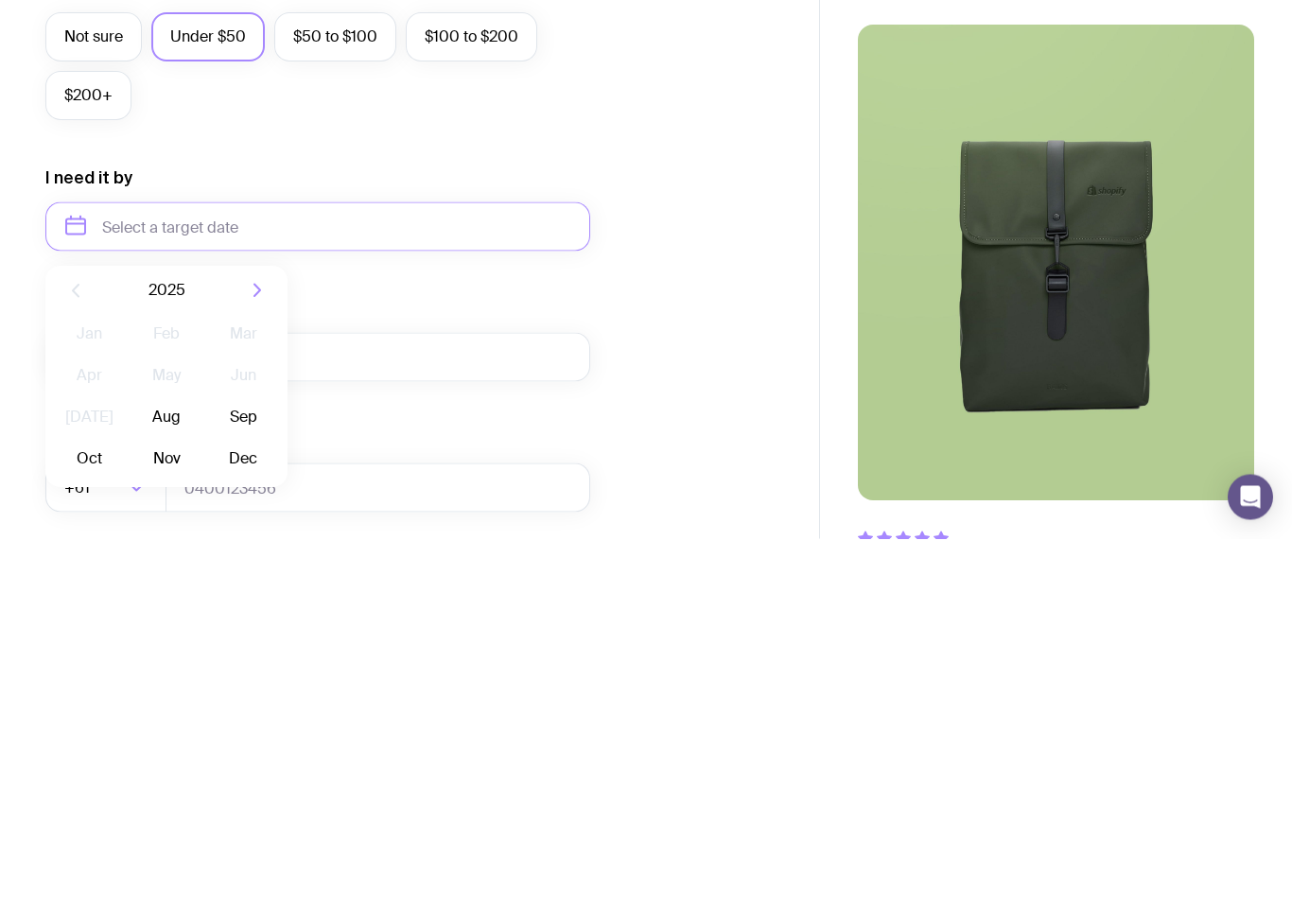 click on "Aug" 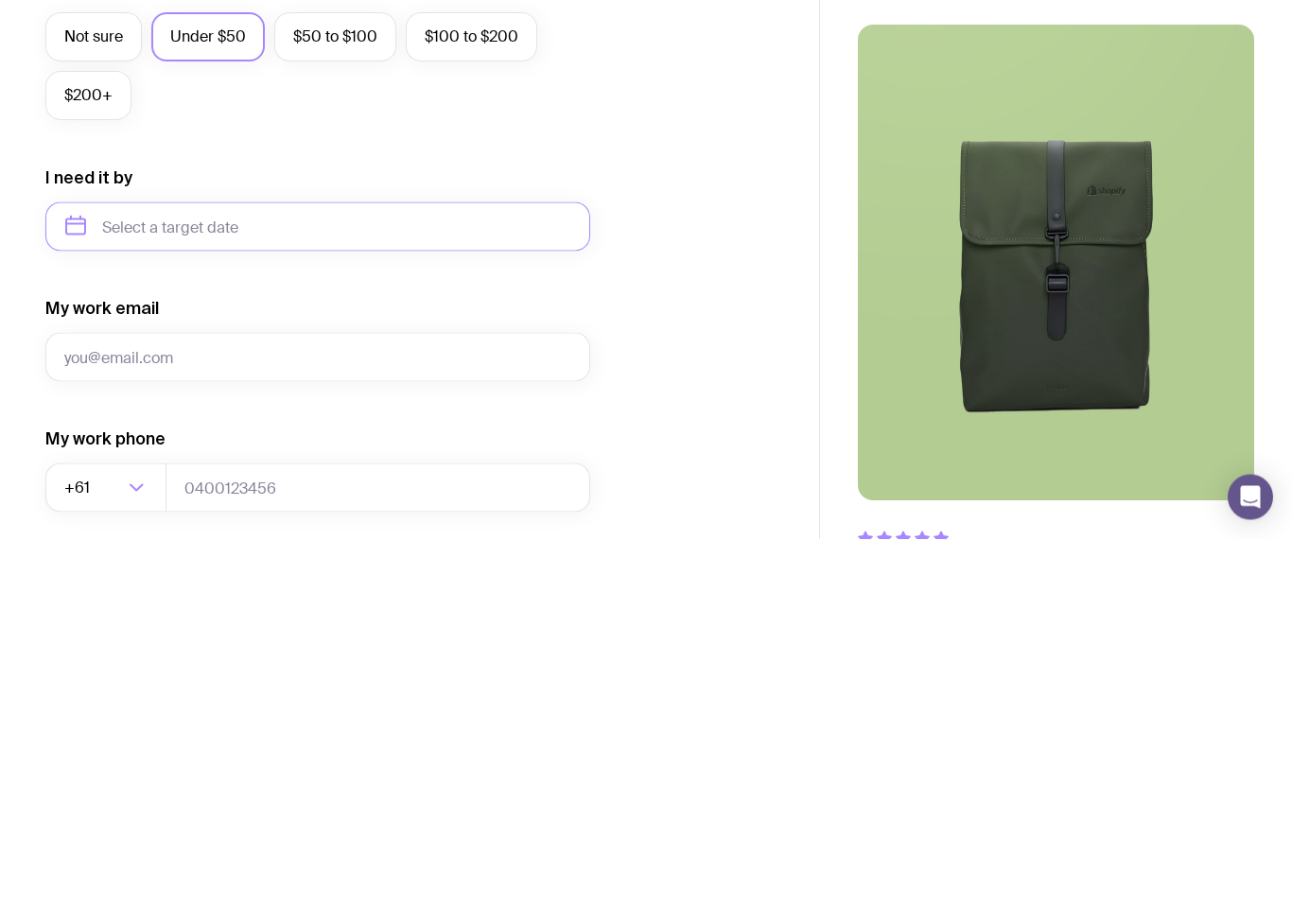 type on "[DATE]" 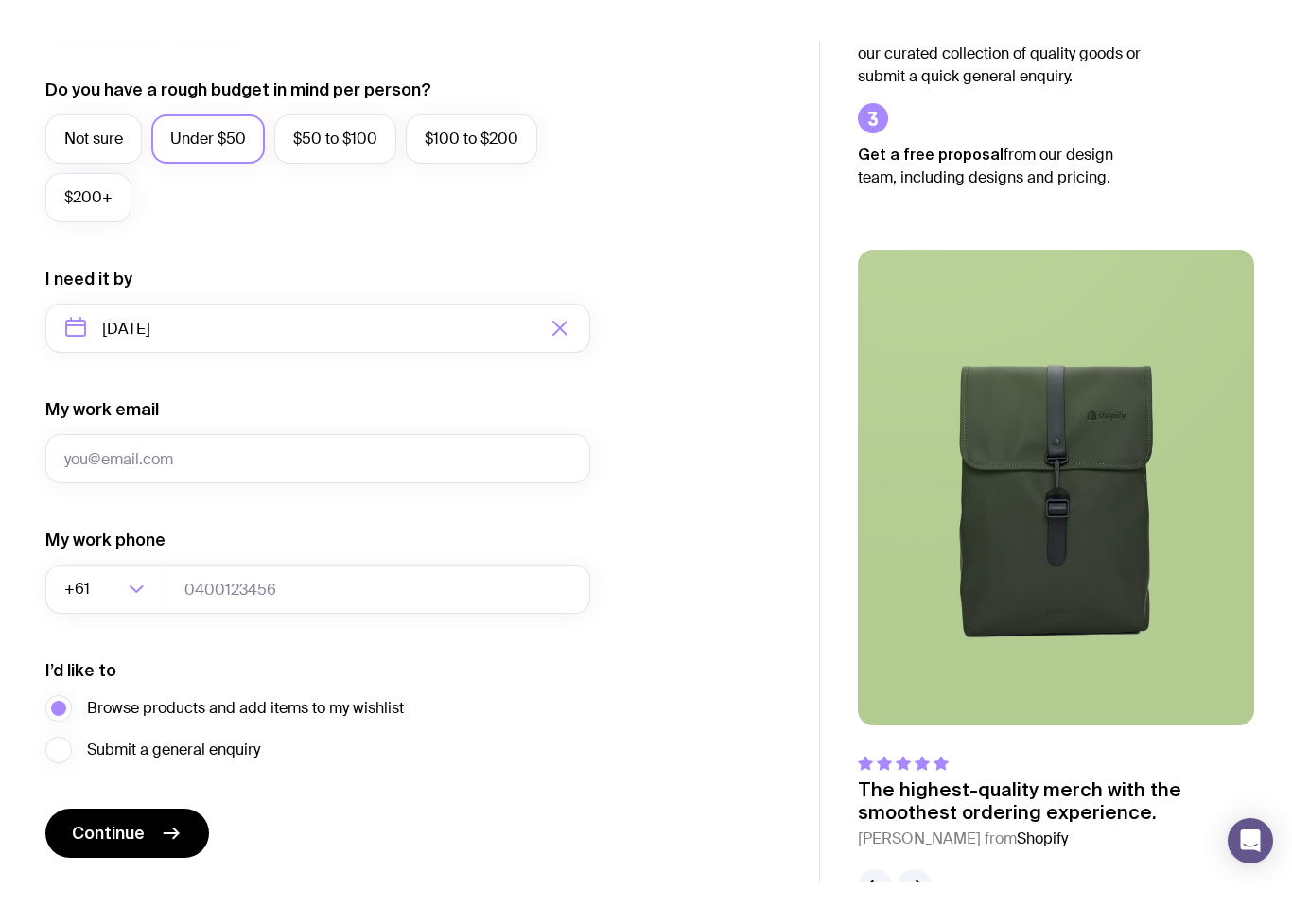 scroll, scrollTop: 684, scrollLeft: 0, axis: vertical 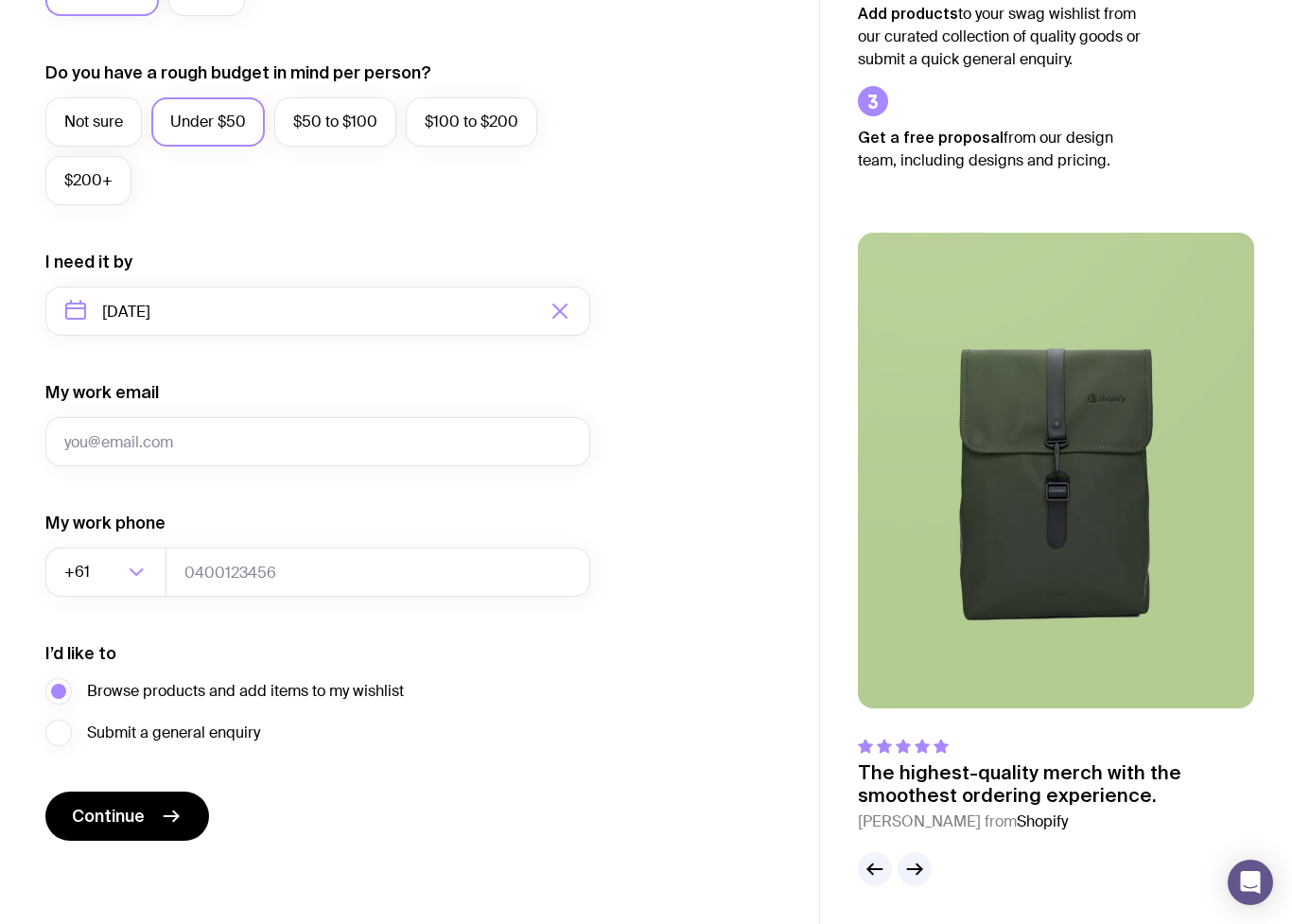 click on "Continue" at bounding box center (108, 816) 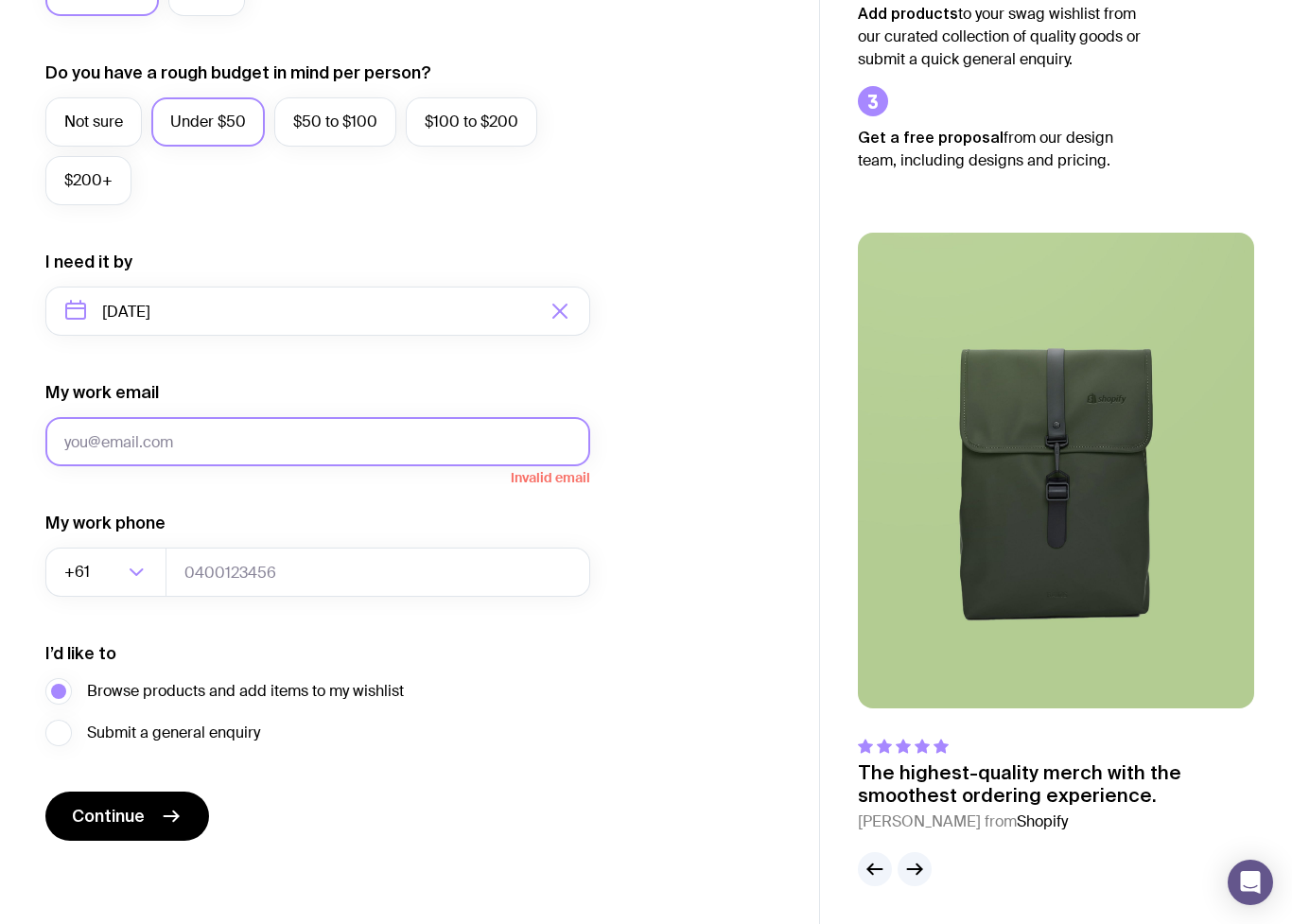 click on "My work email" at bounding box center (318, 442) 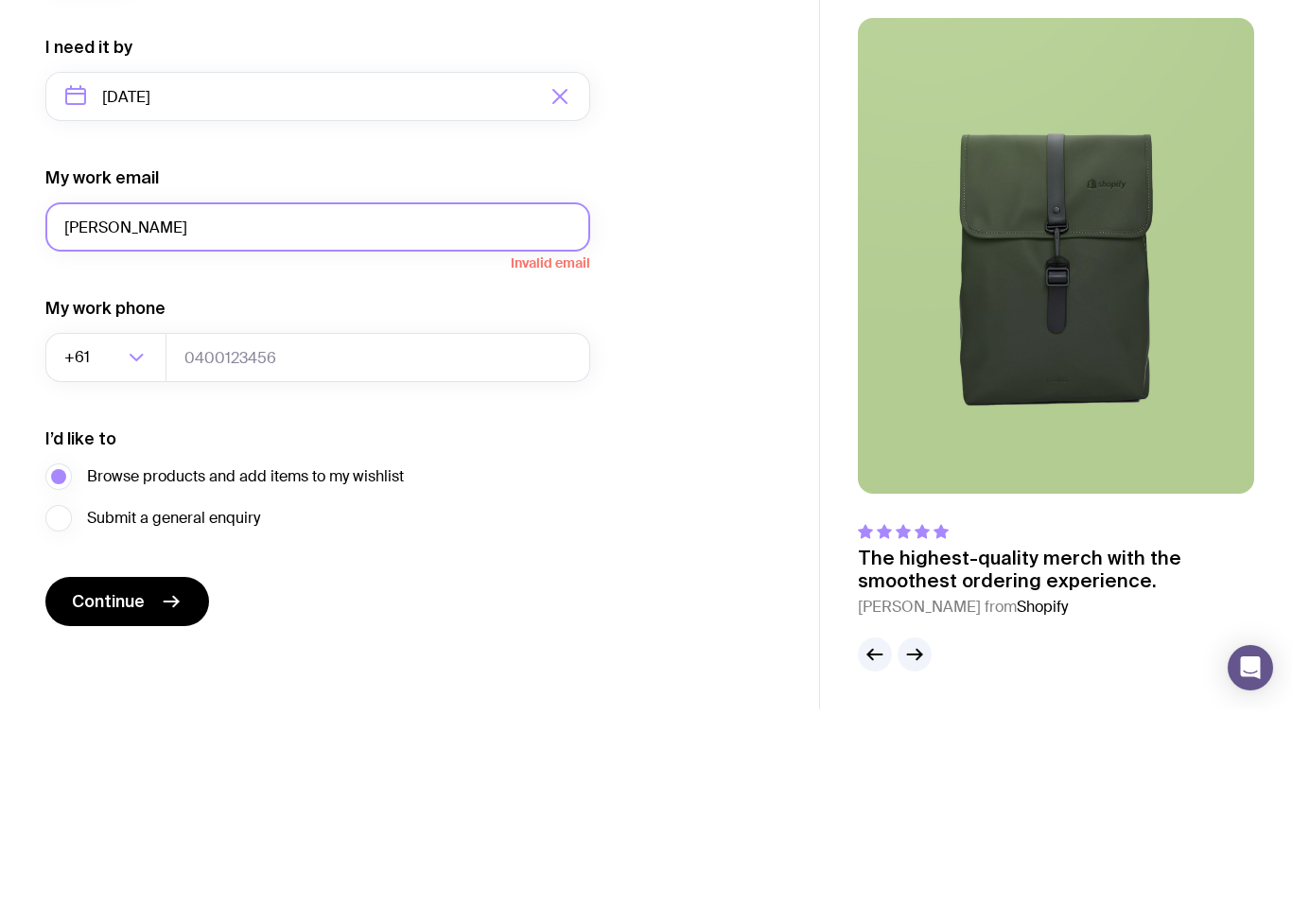 type on "[PERSON_NAME]" 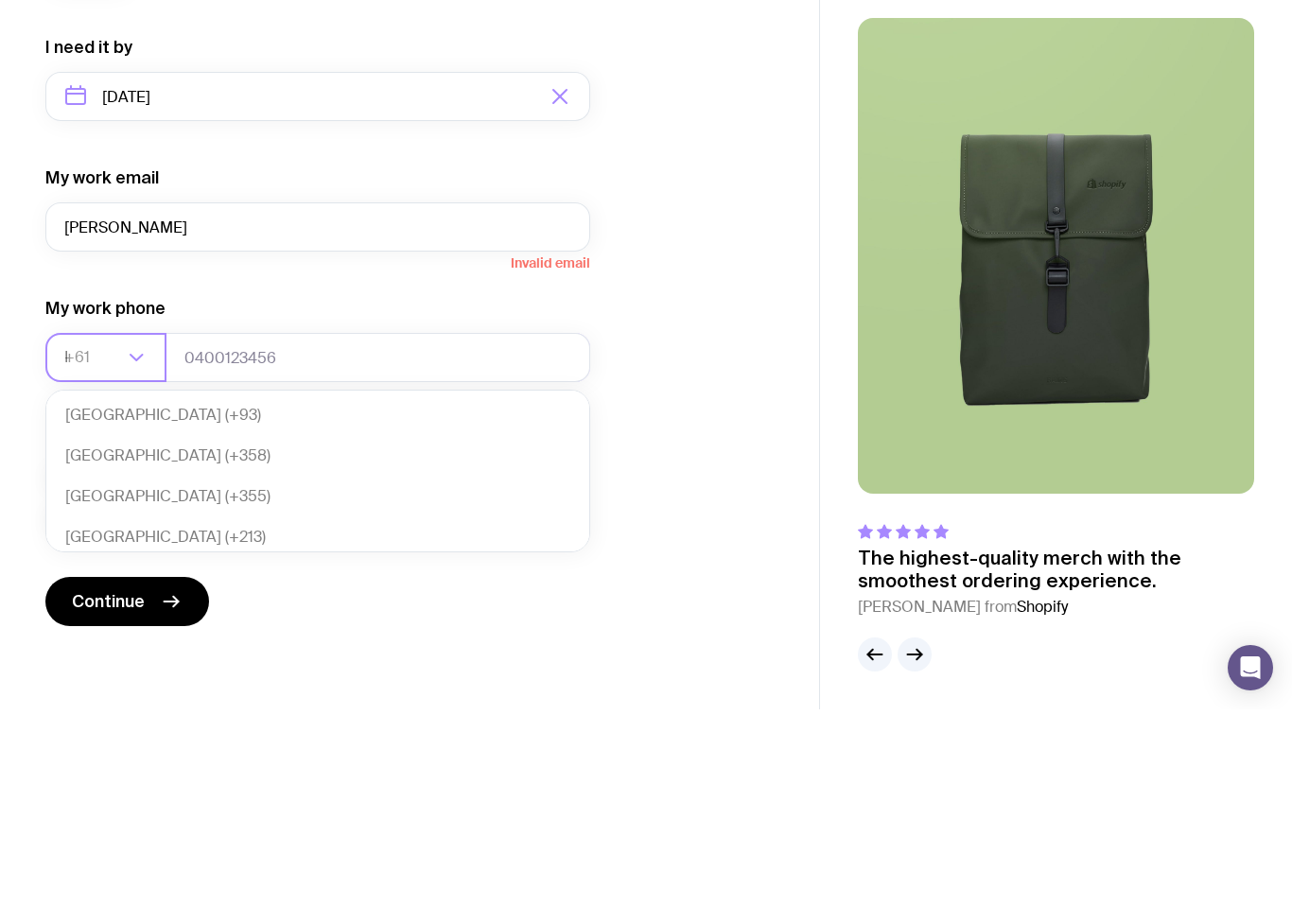 scroll, scrollTop: 5, scrollLeft: 0, axis: vertical 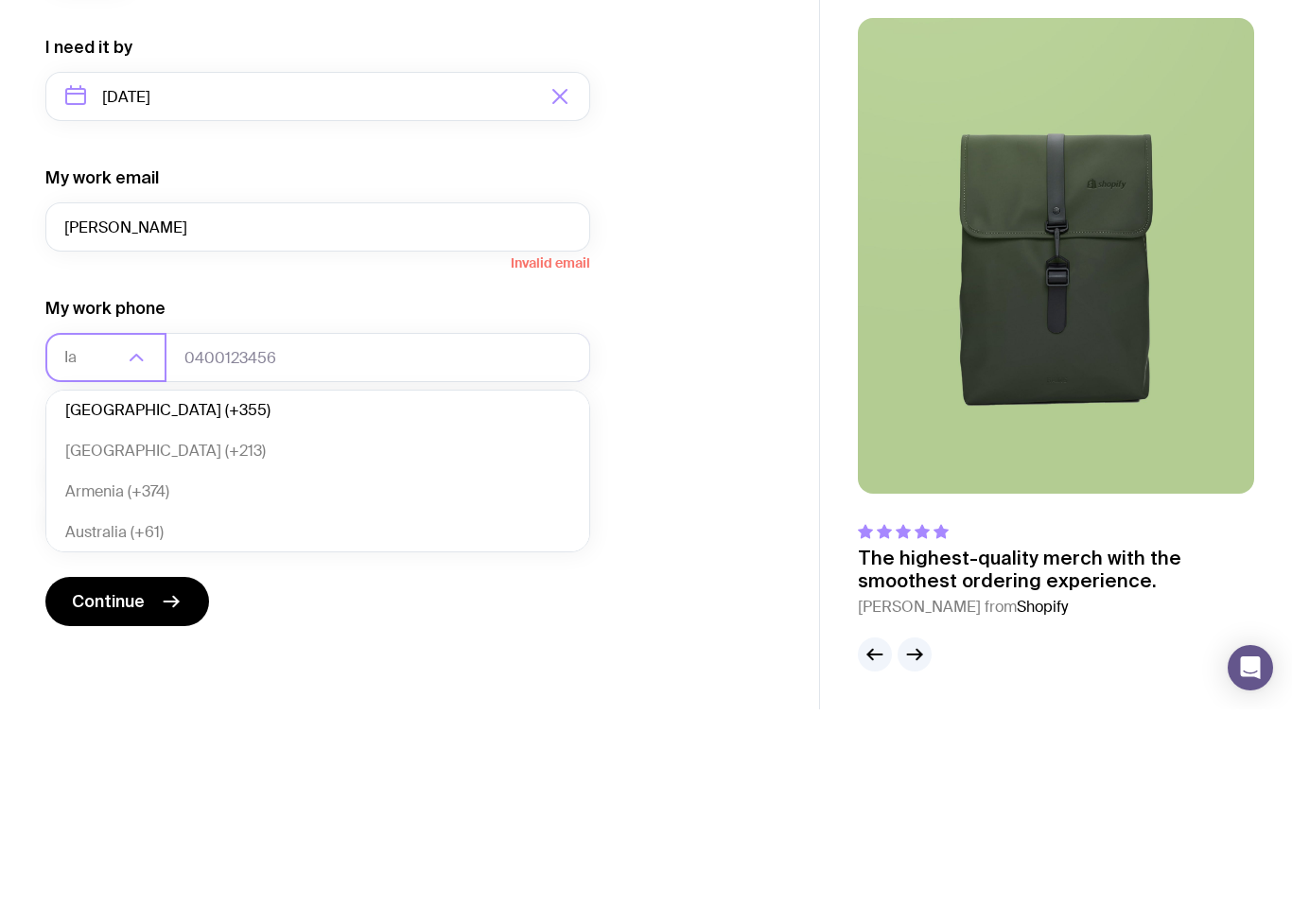 type on "Ia" 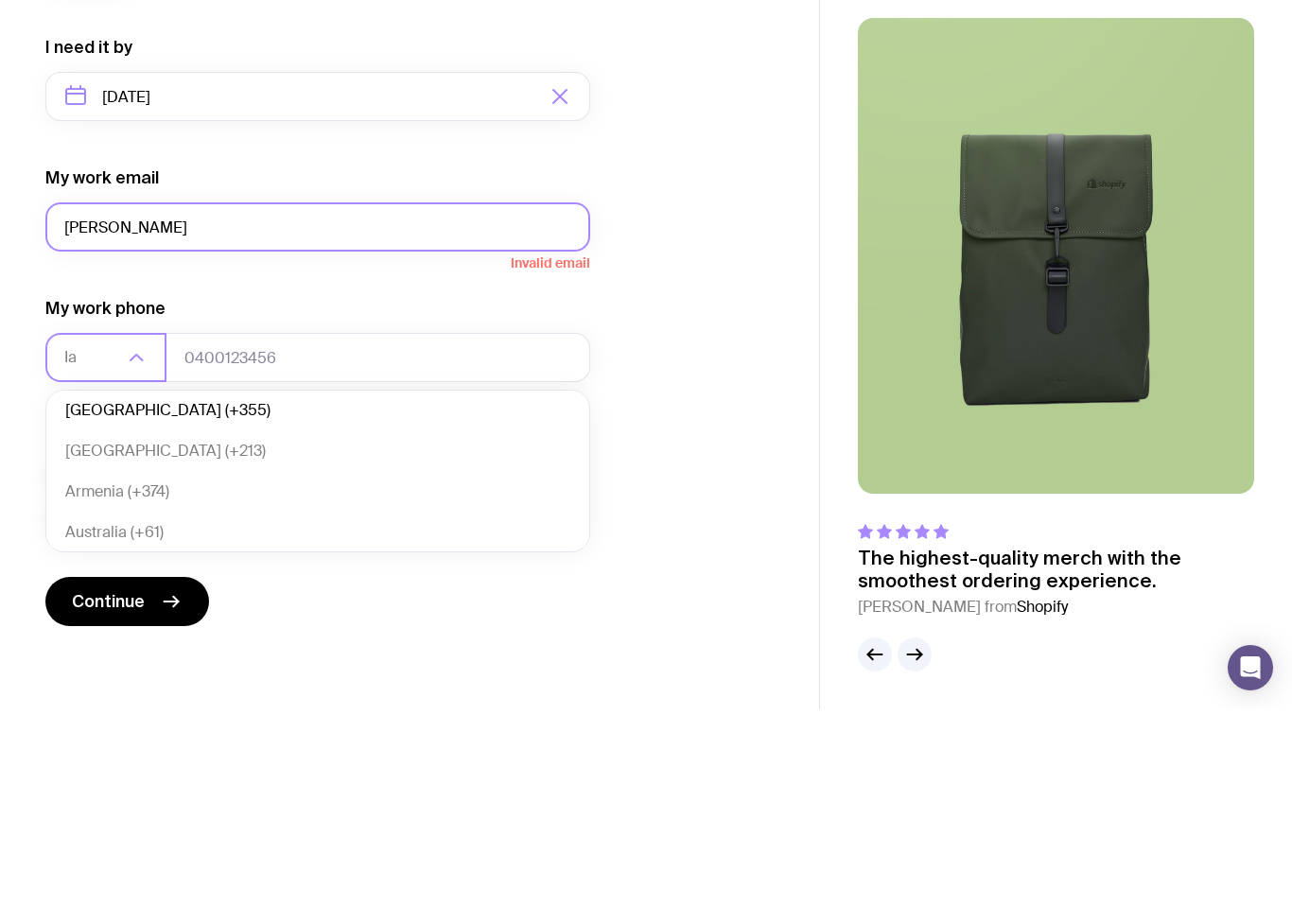 click on "[PERSON_NAME]" at bounding box center (318, 442) 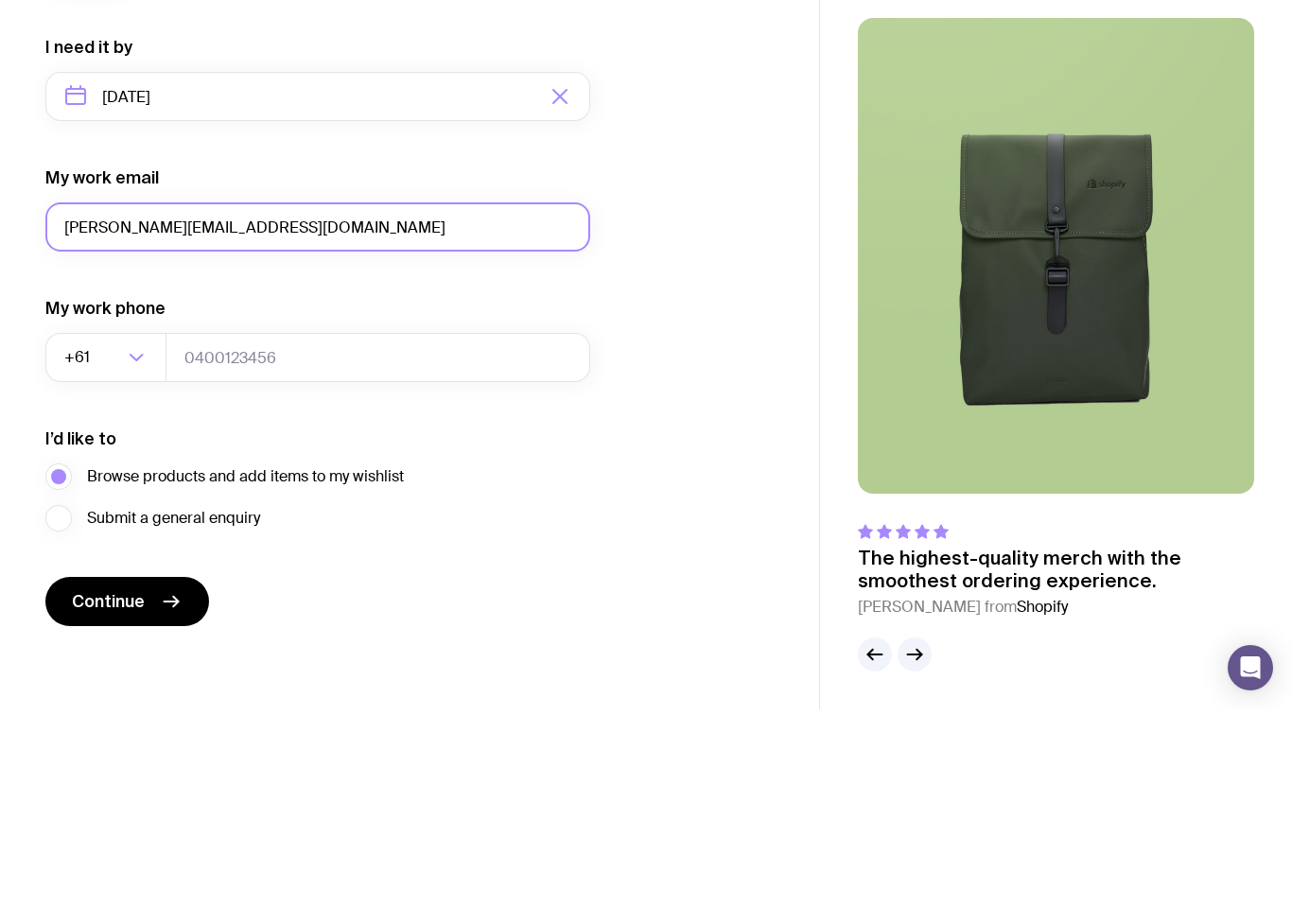 type on "[PERSON_NAME][EMAIL_ADDRESS][DOMAIN_NAME]" 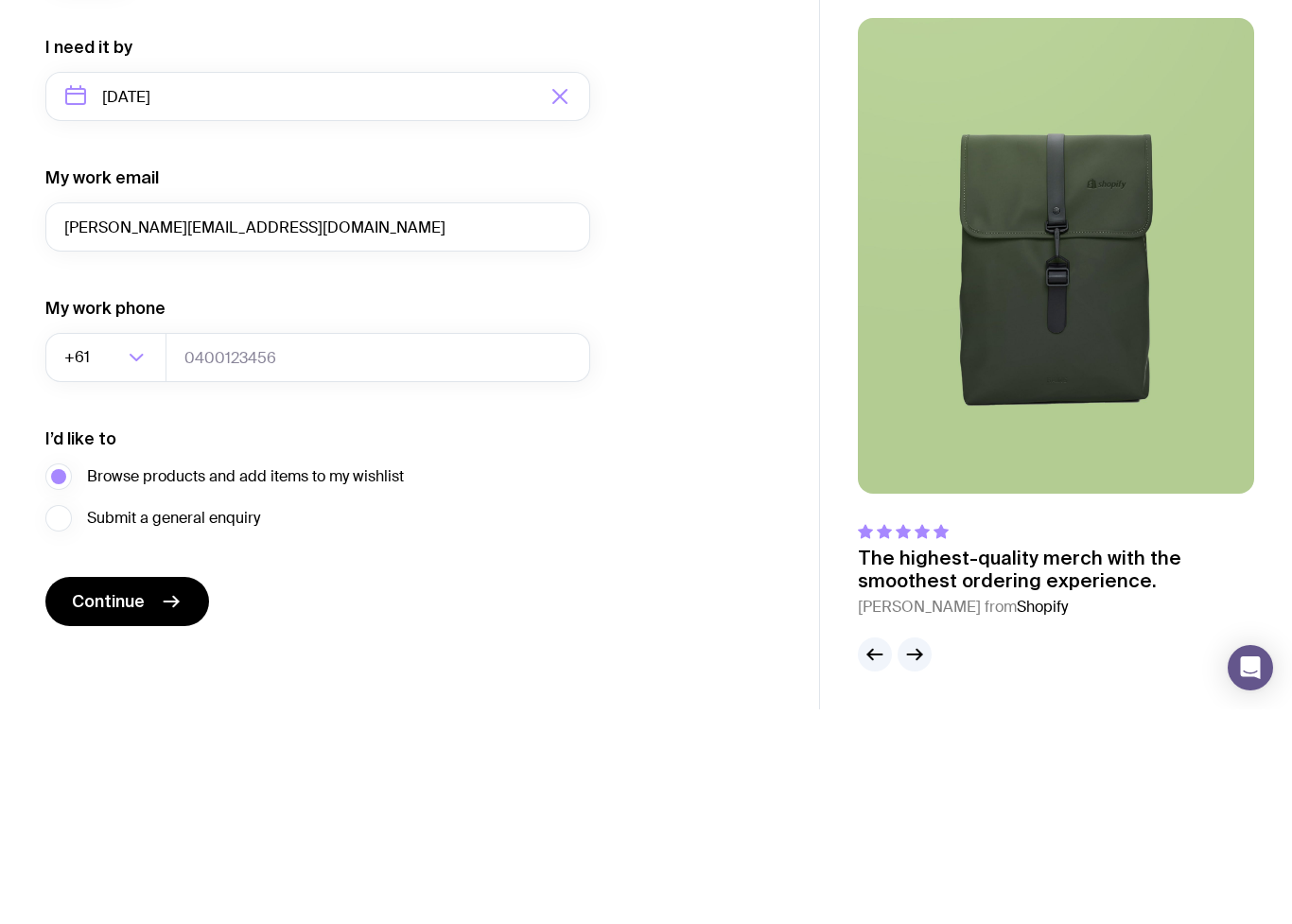 click on "I’d like to" at bounding box center (80, 654) 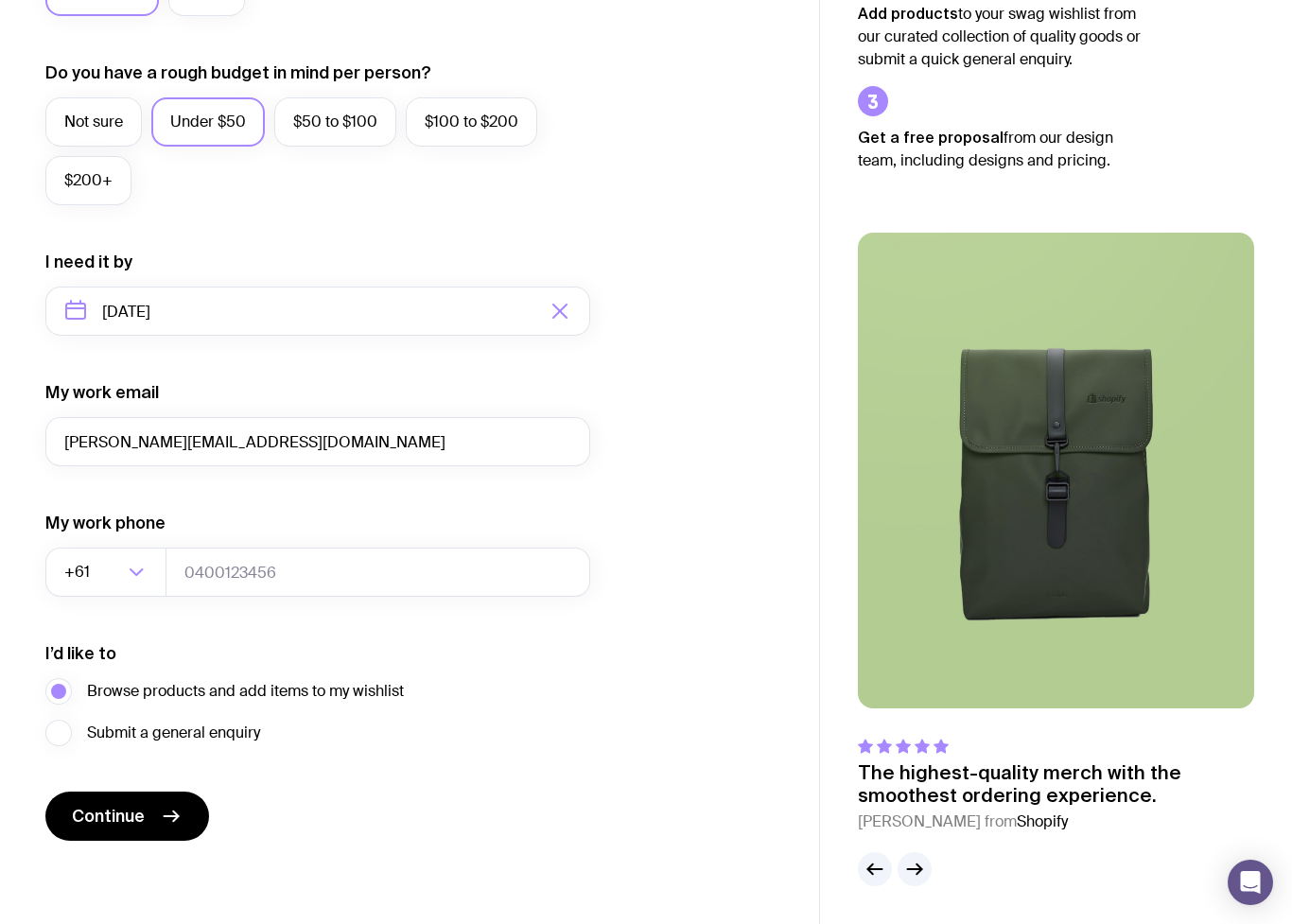 click on "Continue" at bounding box center (108, 816) 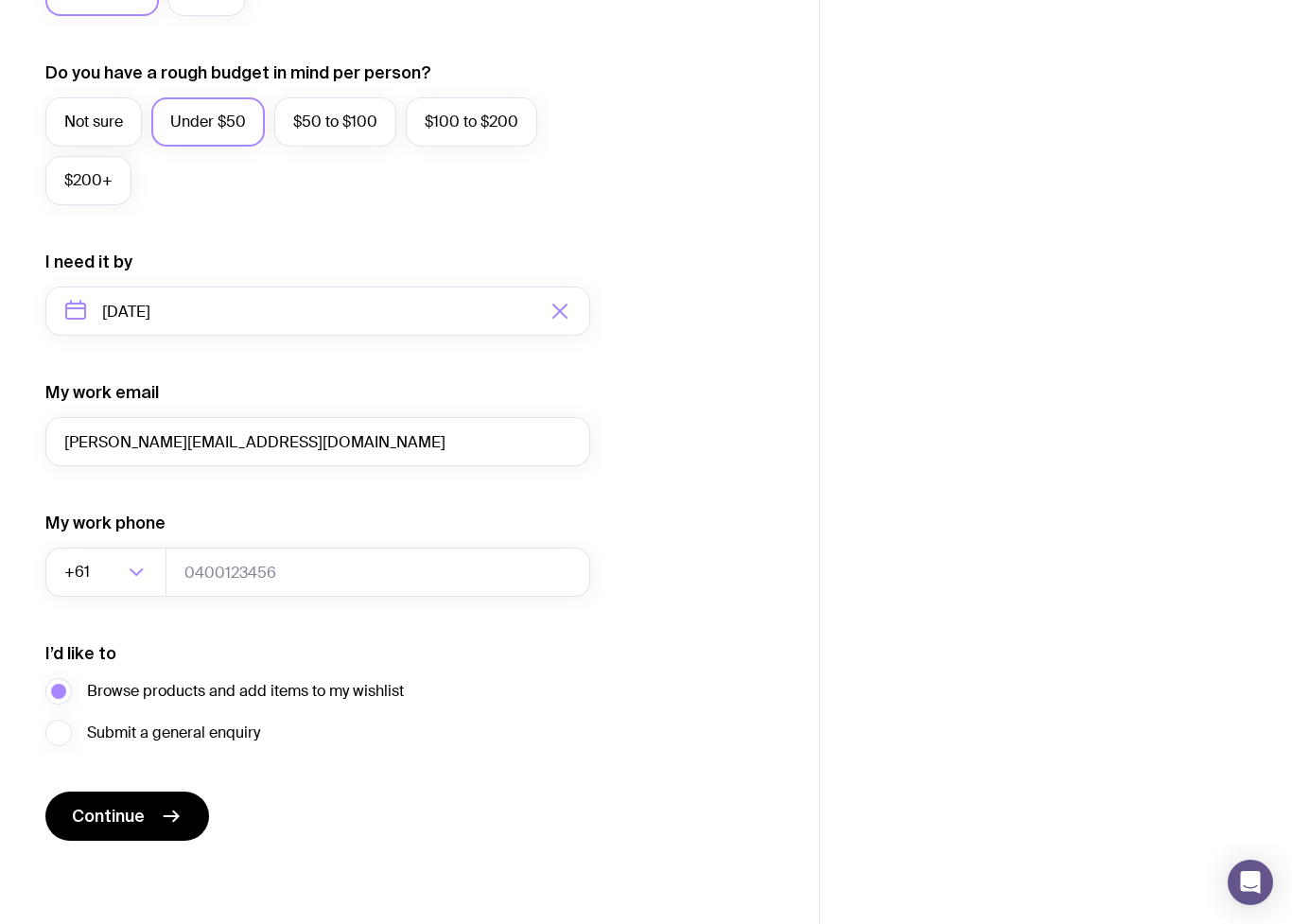 scroll, scrollTop: 0, scrollLeft: 0, axis: both 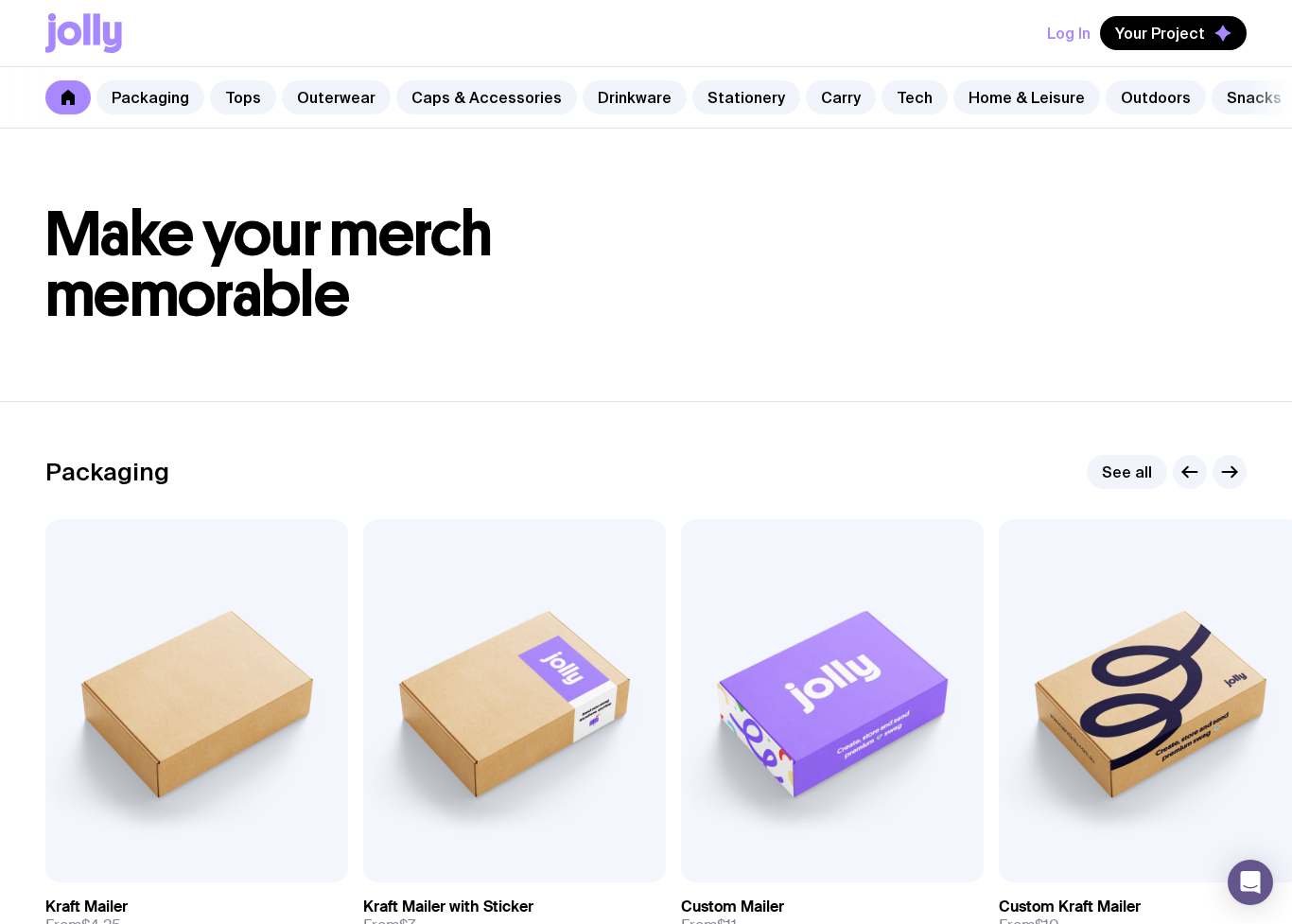 click on "Home & Leisure" 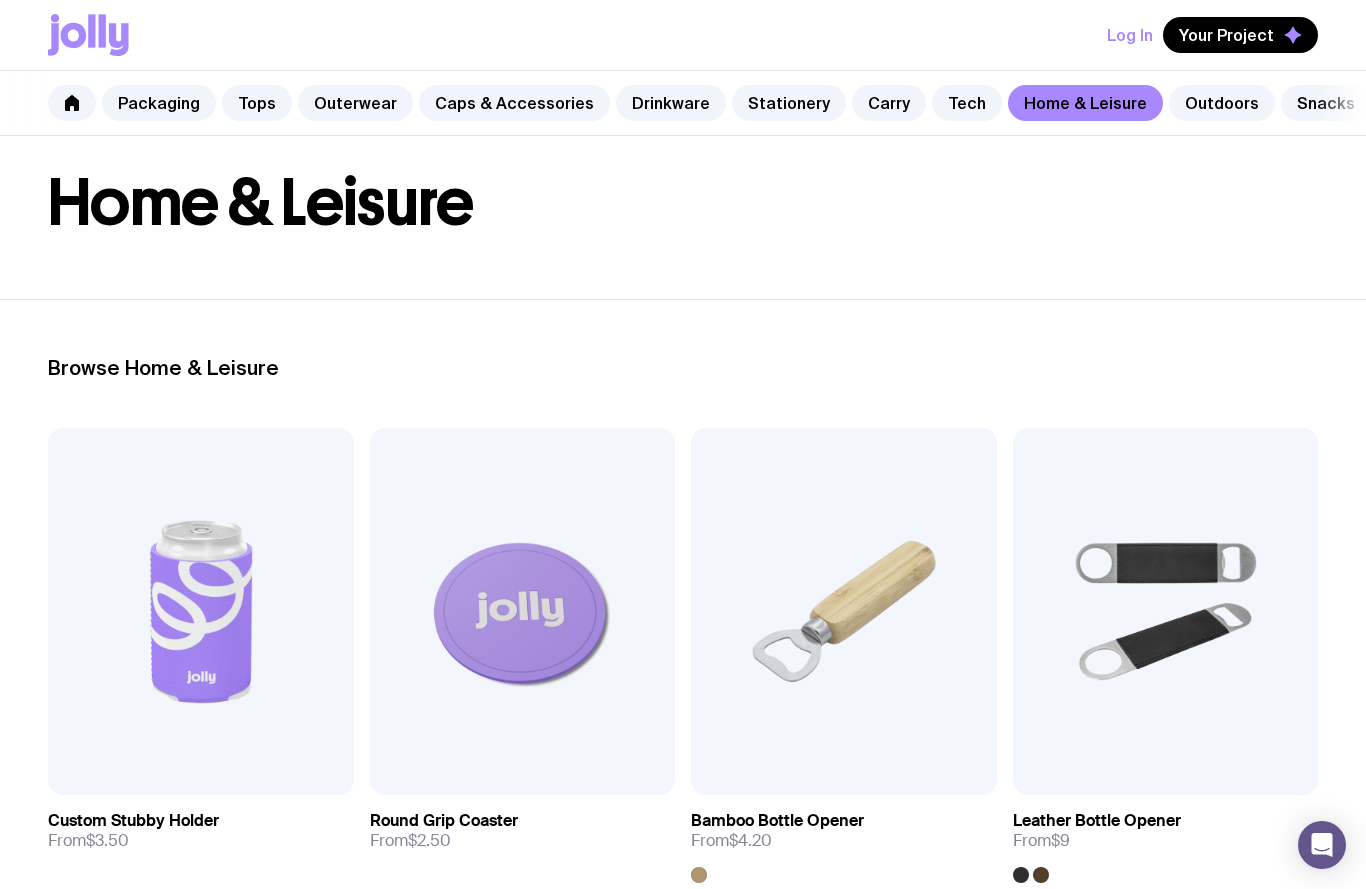 scroll, scrollTop: 0, scrollLeft: 0, axis: both 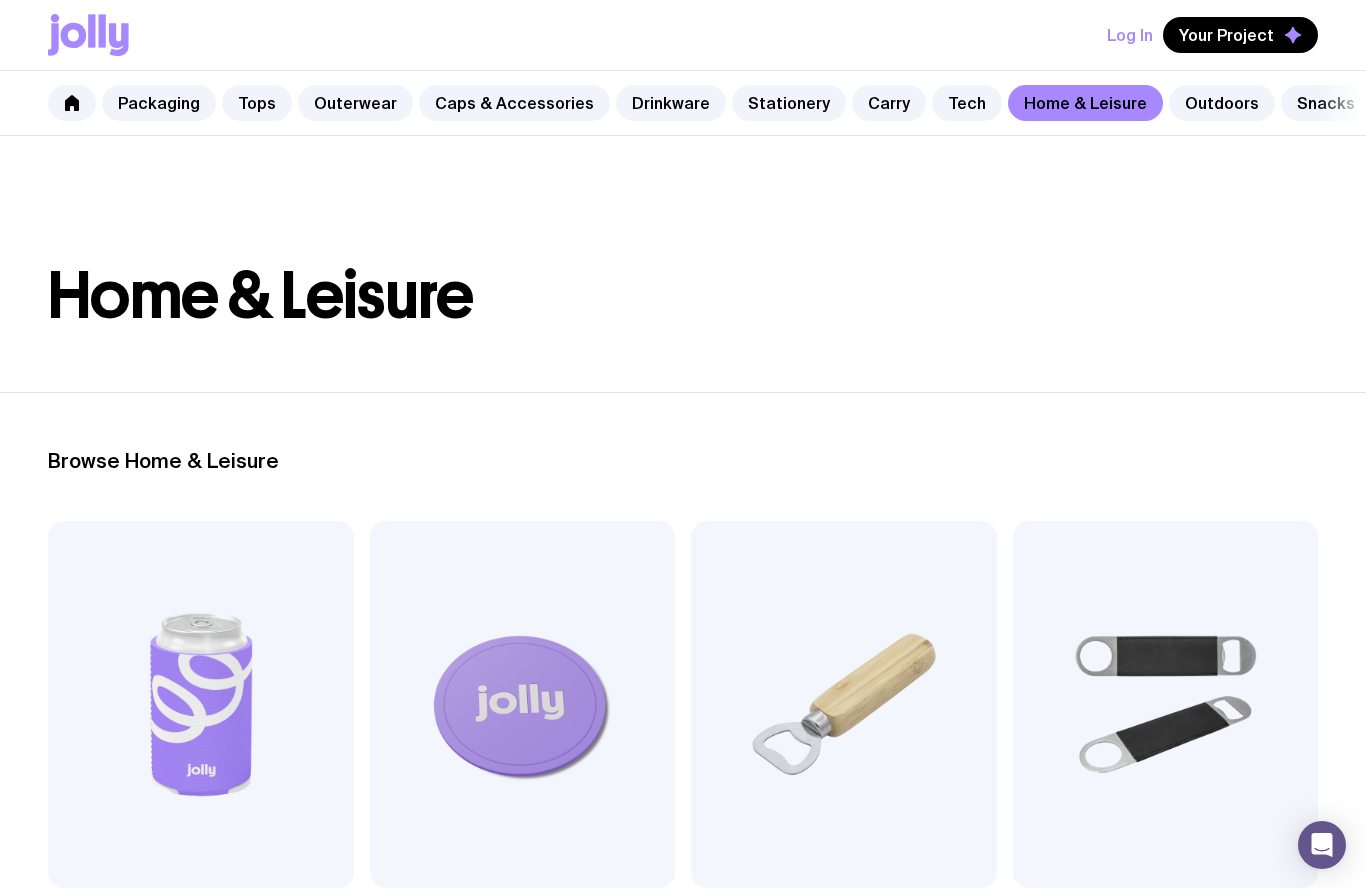 click on "Snacks" 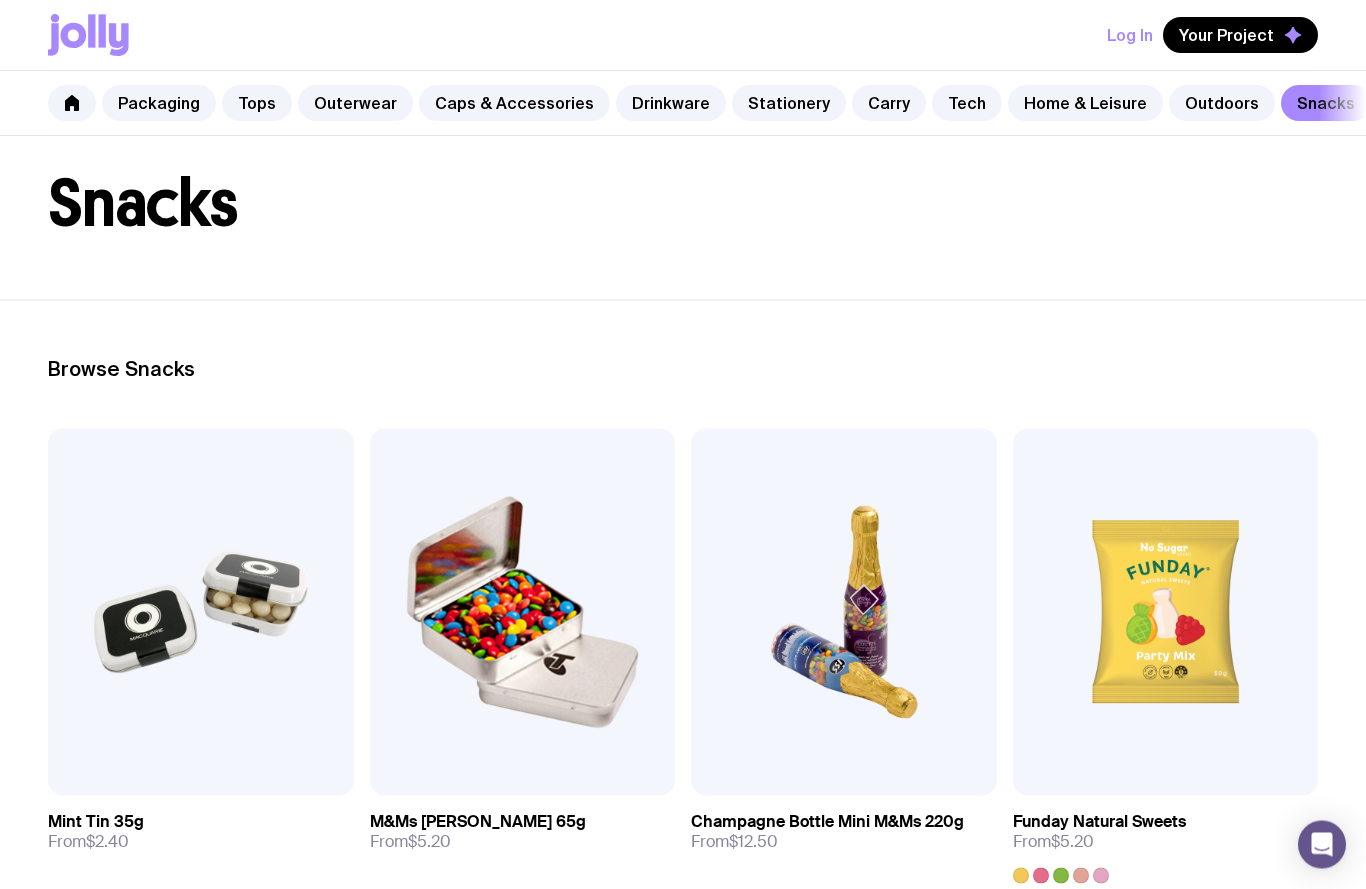 scroll, scrollTop: 0, scrollLeft: 0, axis: both 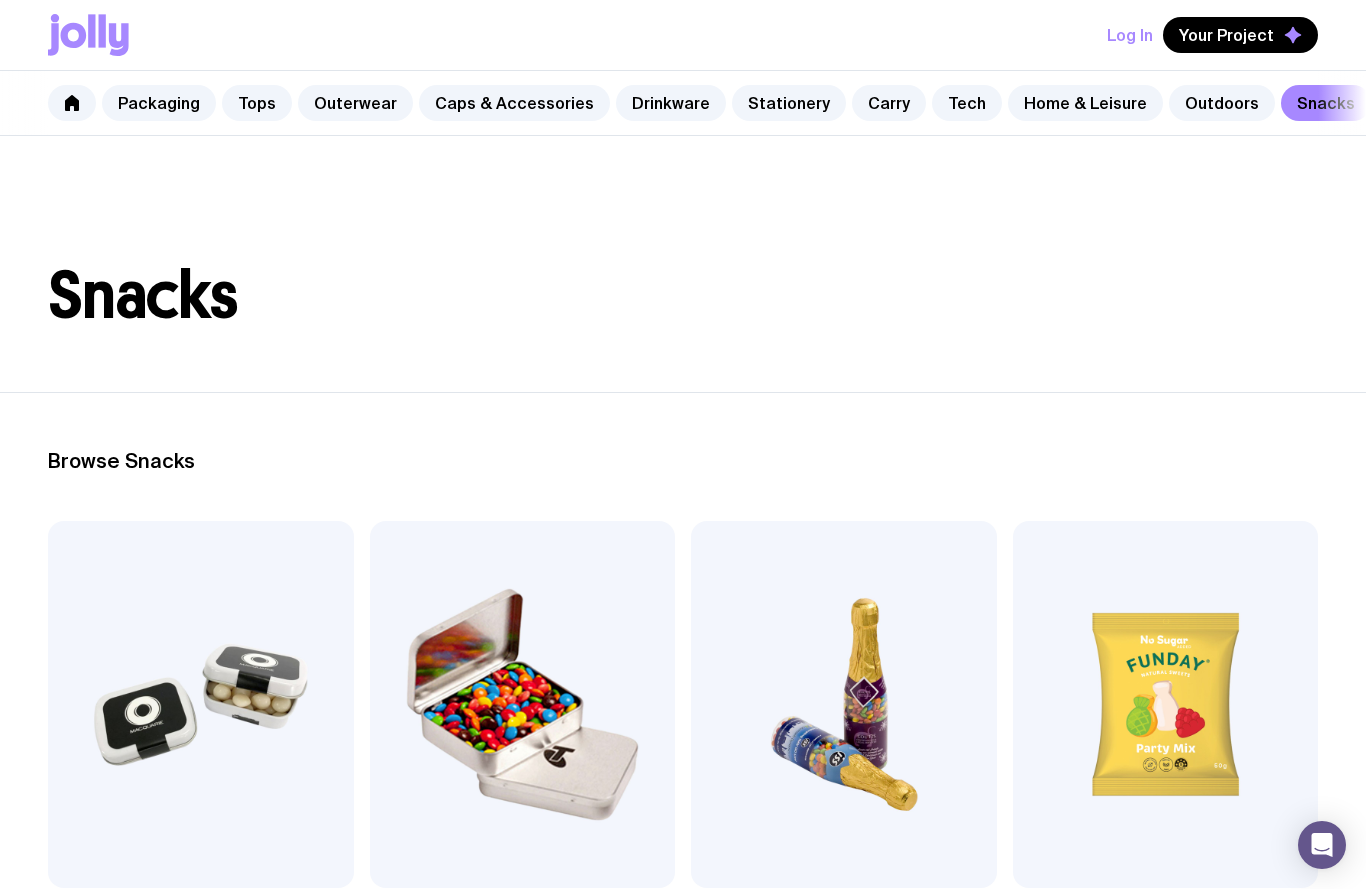 click on "Outdoors" 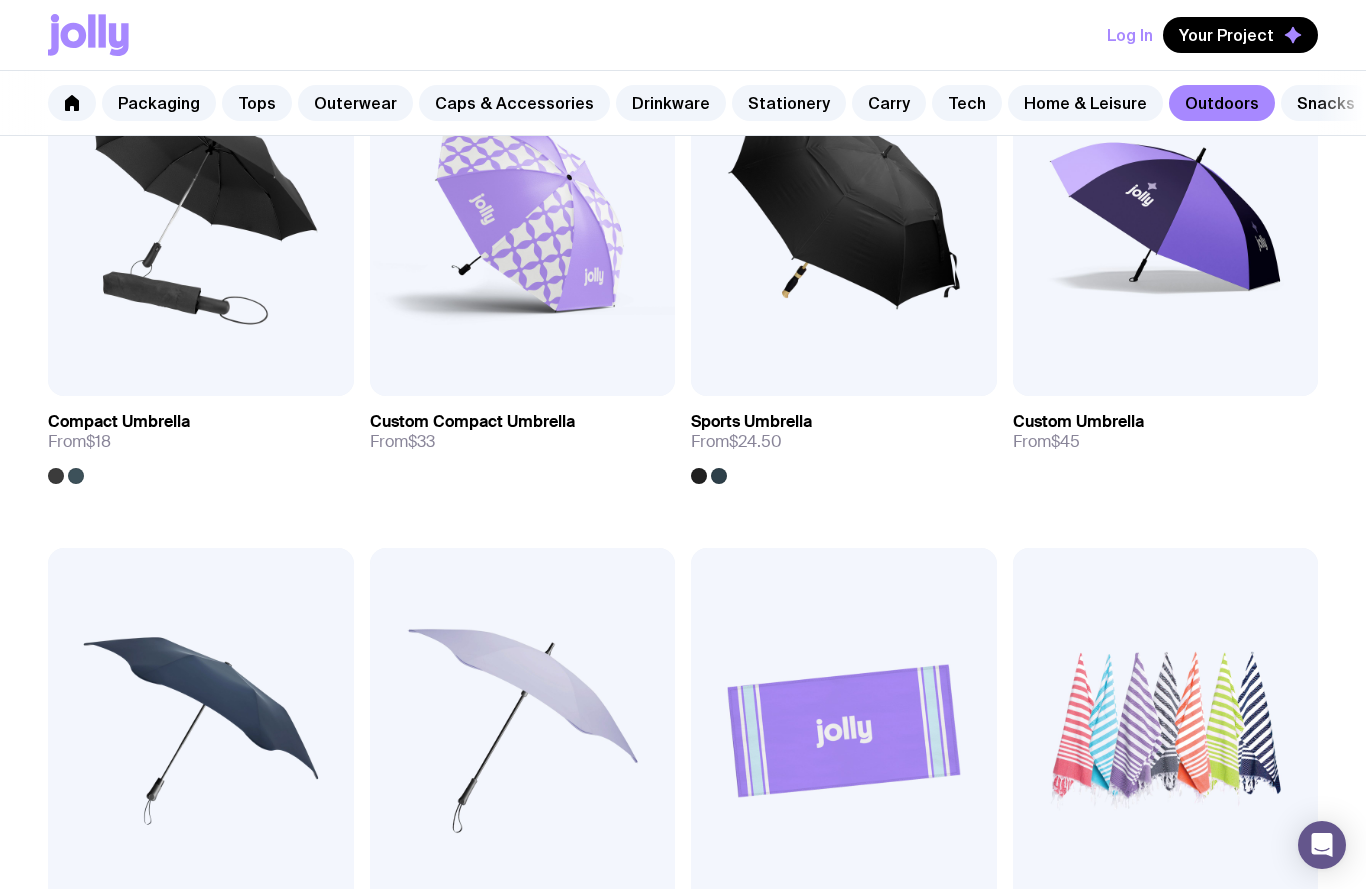 scroll, scrollTop: 489, scrollLeft: 0, axis: vertical 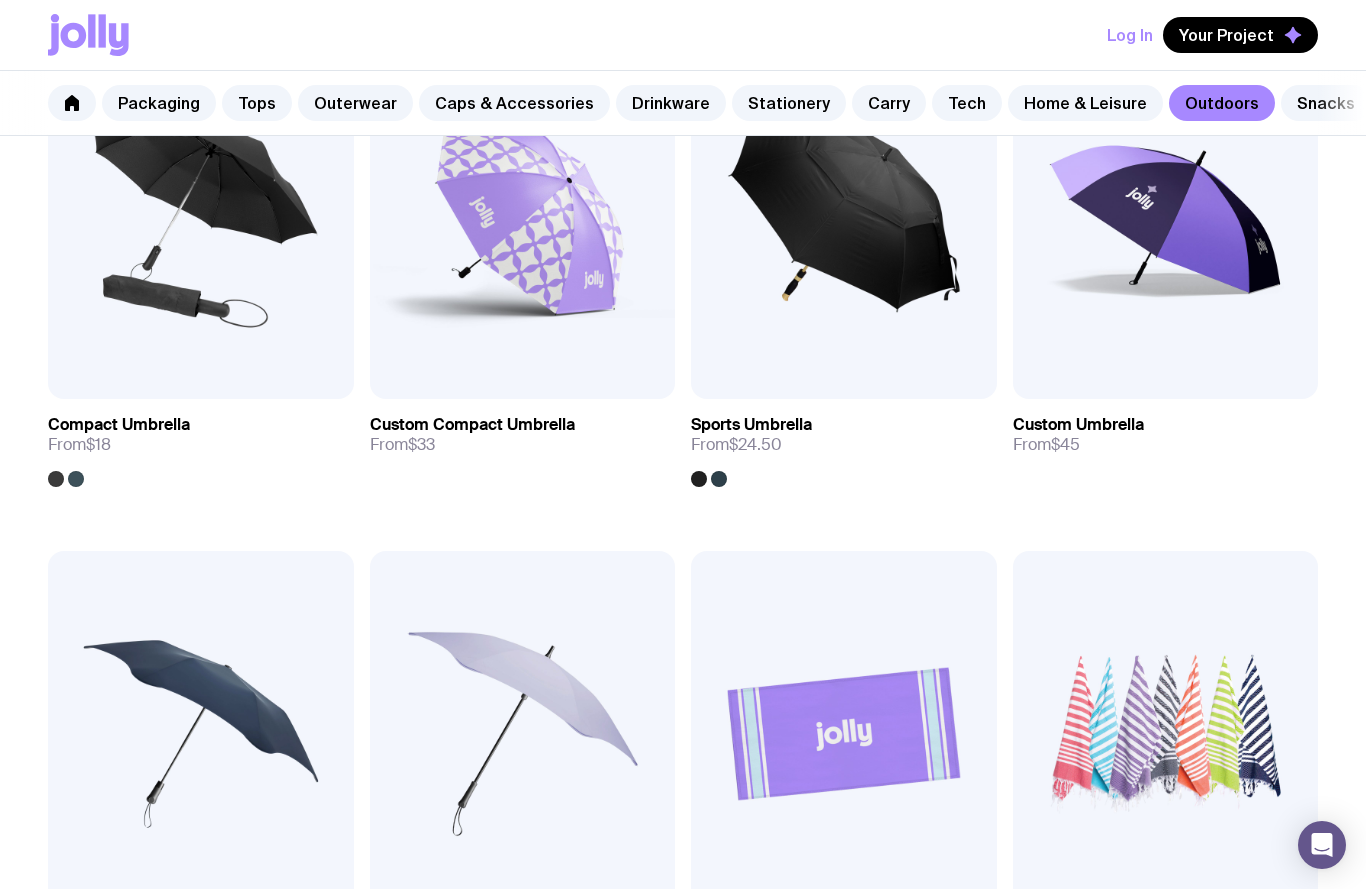 click on "Tech" 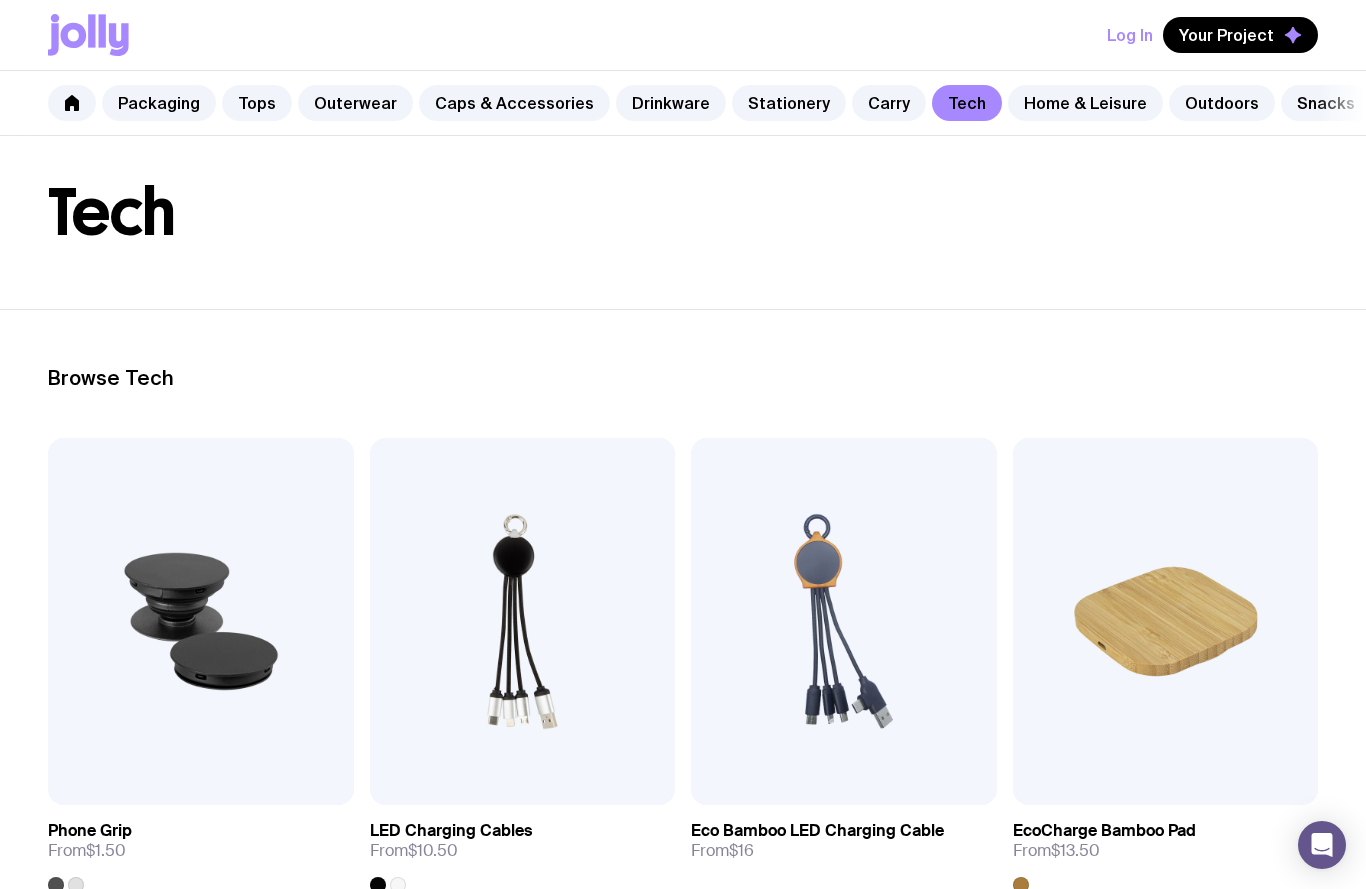 scroll, scrollTop: 0, scrollLeft: 0, axis: both 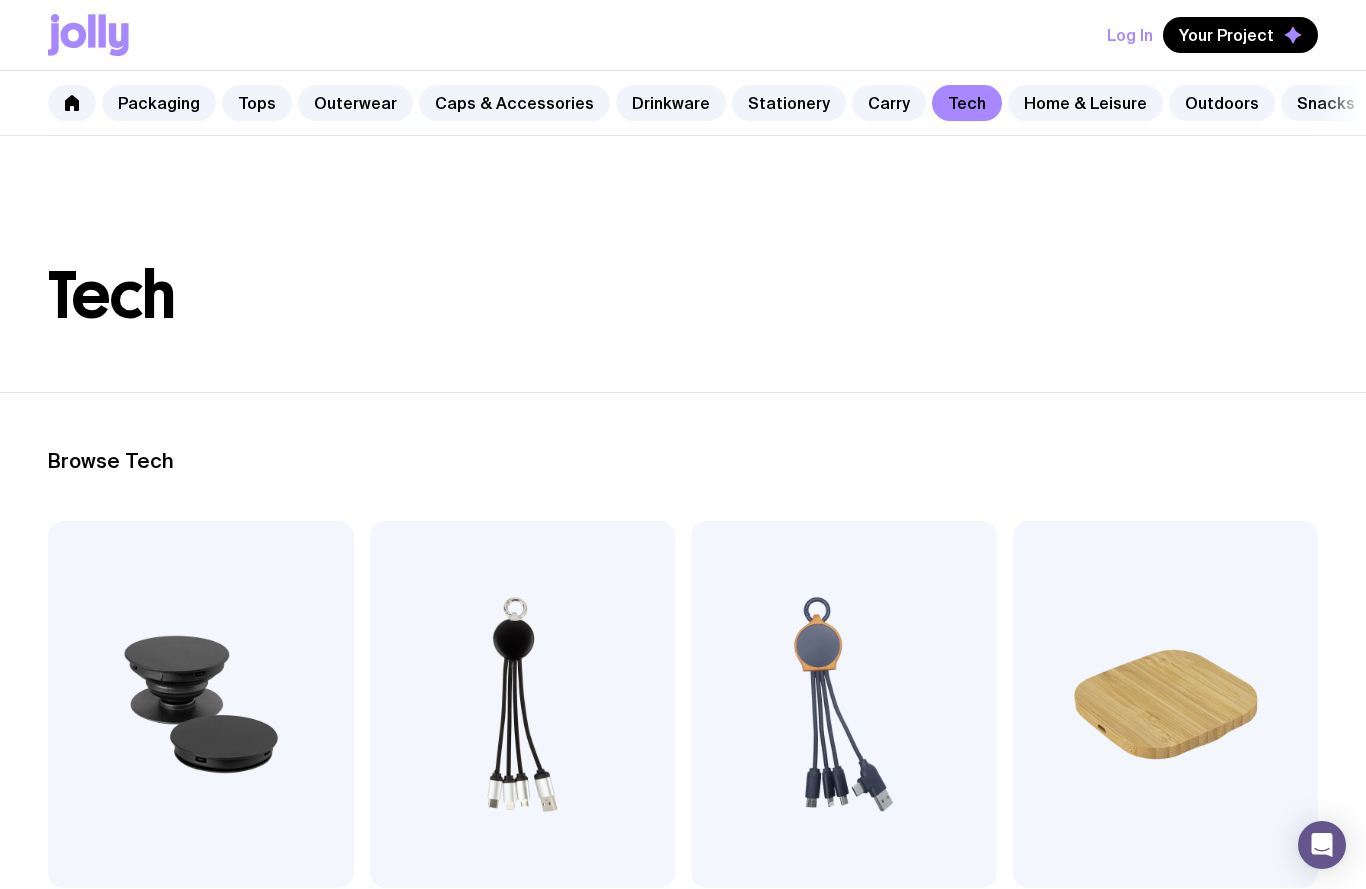click on "Carry" 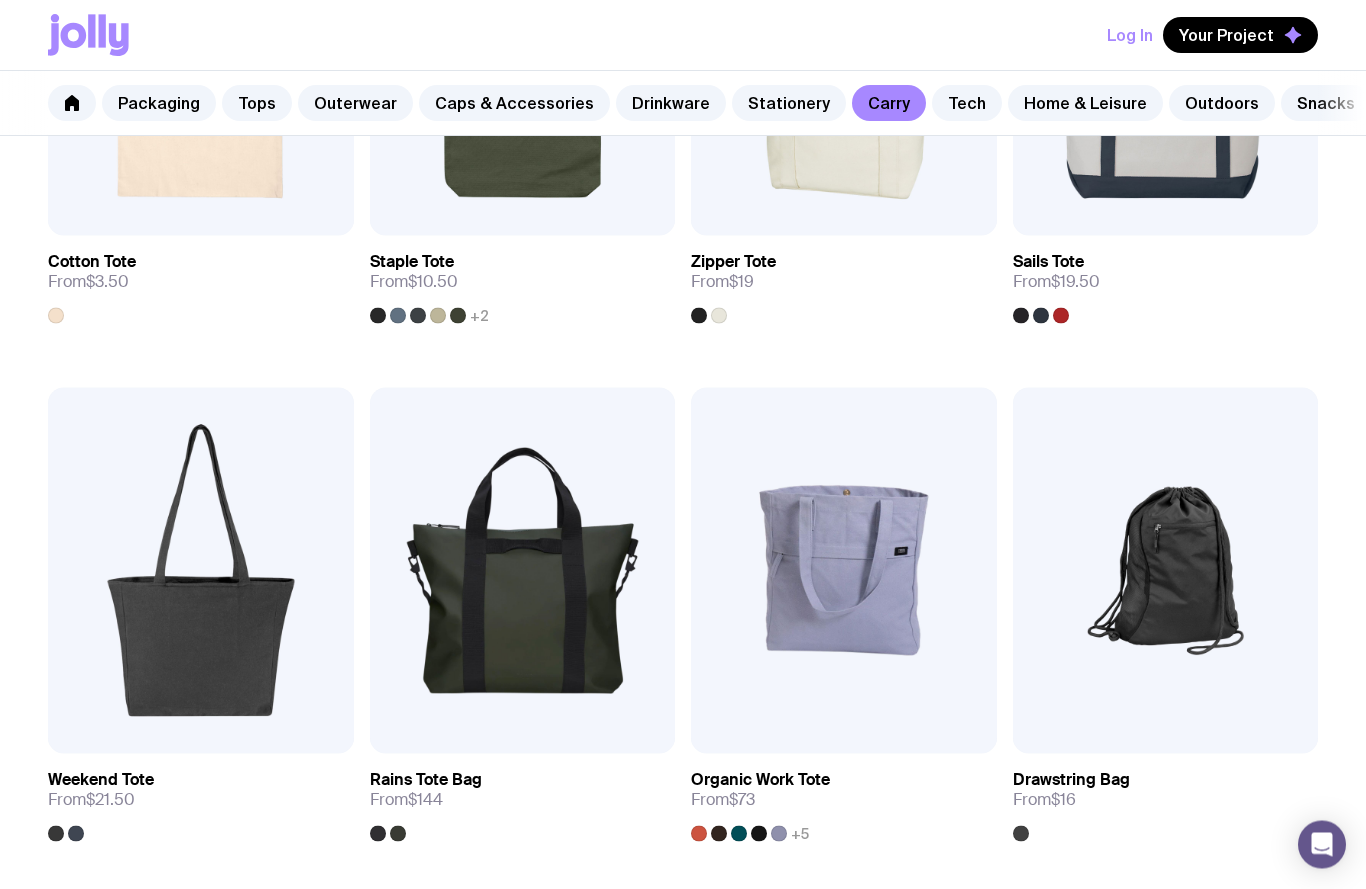 scroll, scrollTop: 626, scrollLeft: 0, axis: vertical 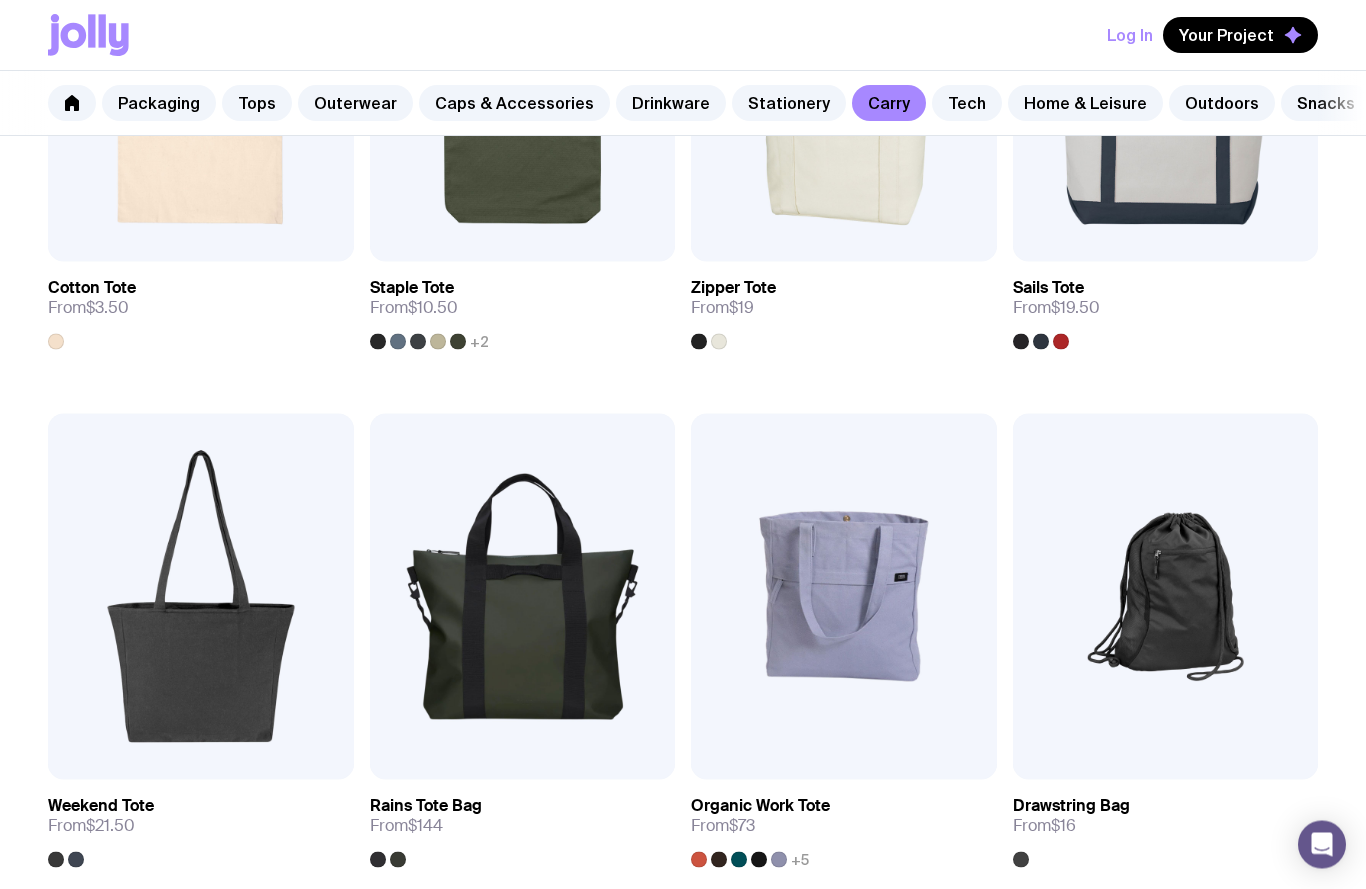 click on "Stationery" 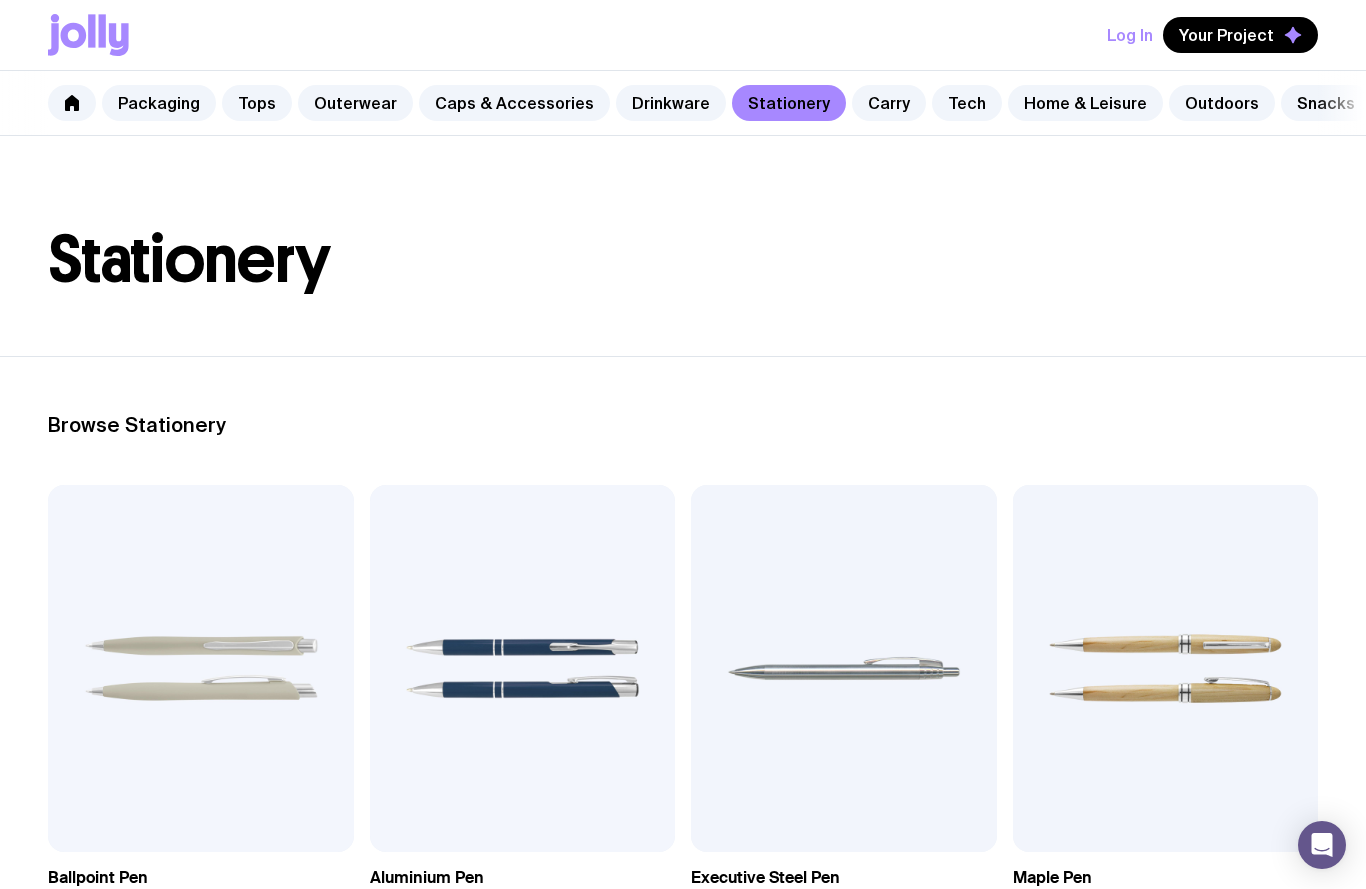 scroll, scrollTop: 0, scrollLeft: 0, axis: both 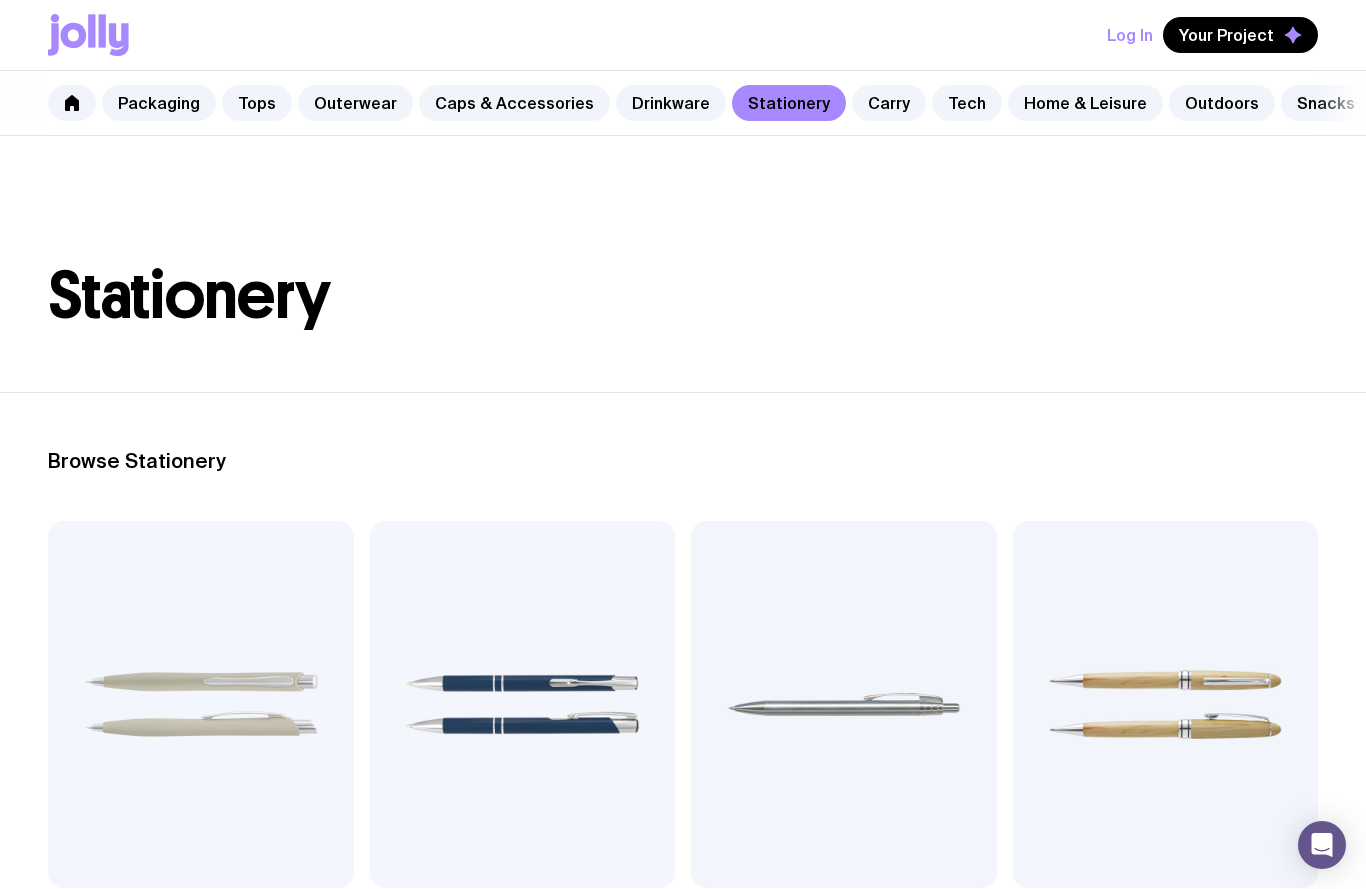 click on "Drinkware" 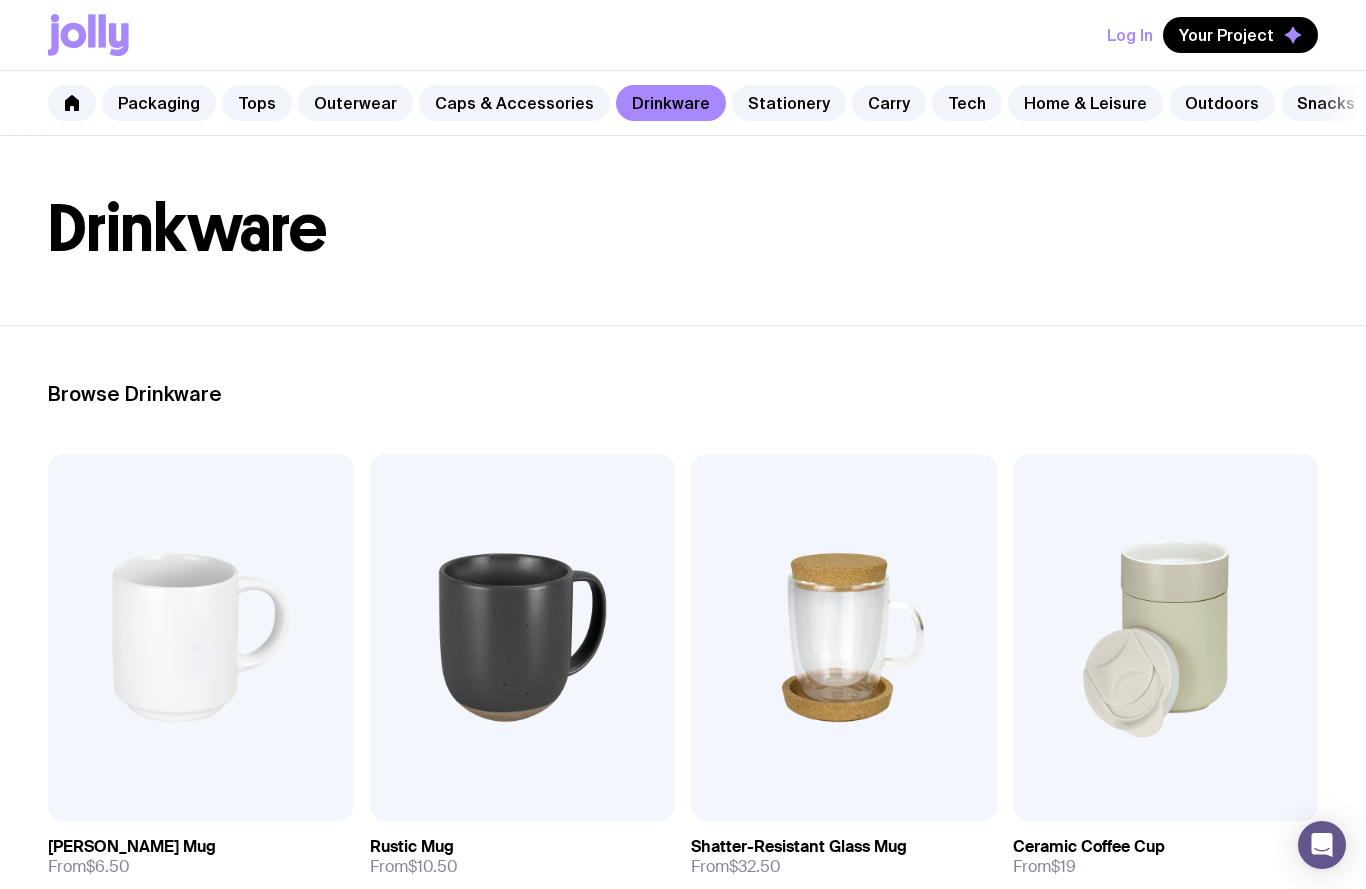scroll, scrollTop: 0, scrollLeft: 0, axis: both 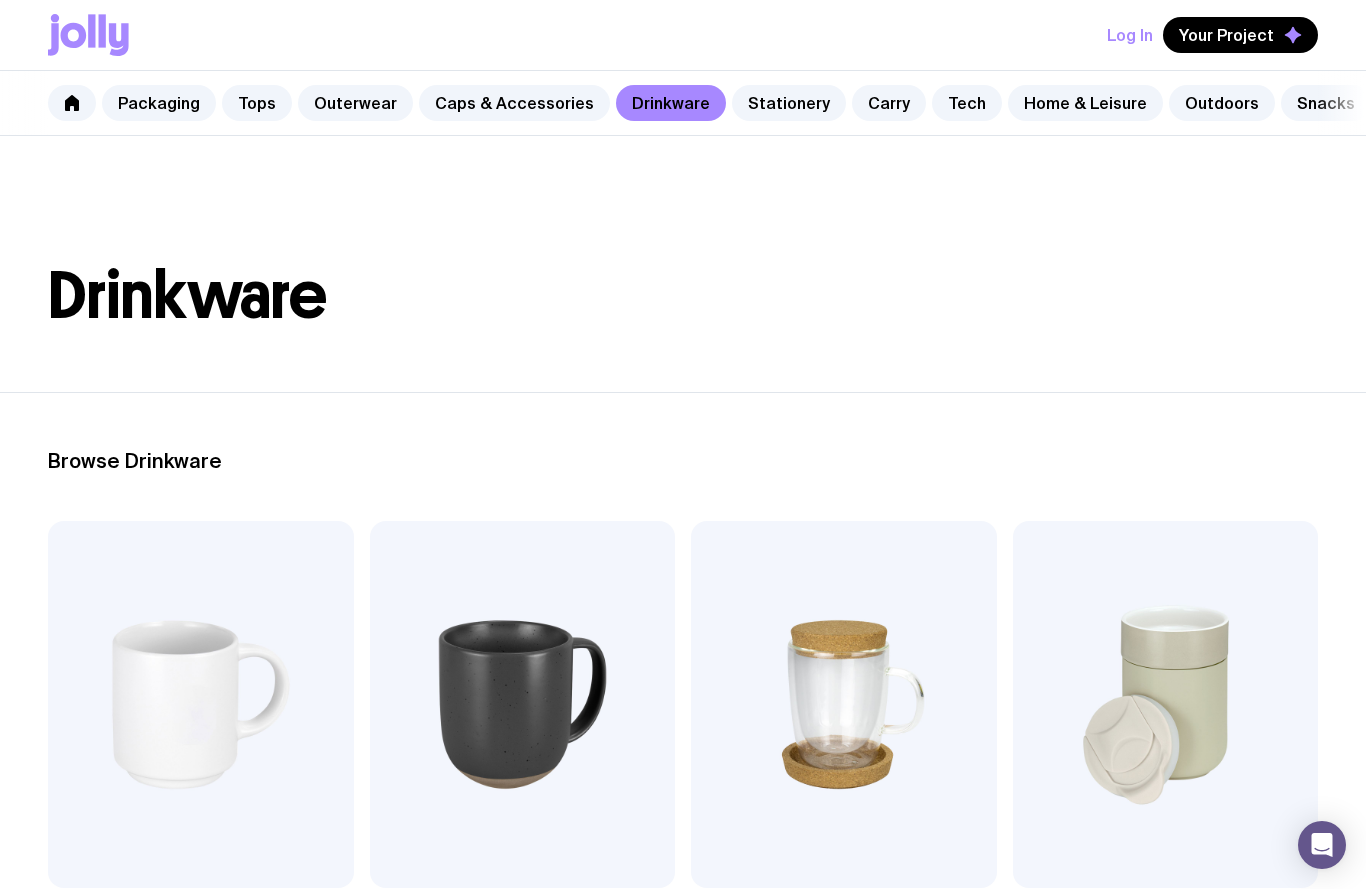 click on "Caps & Accessories" 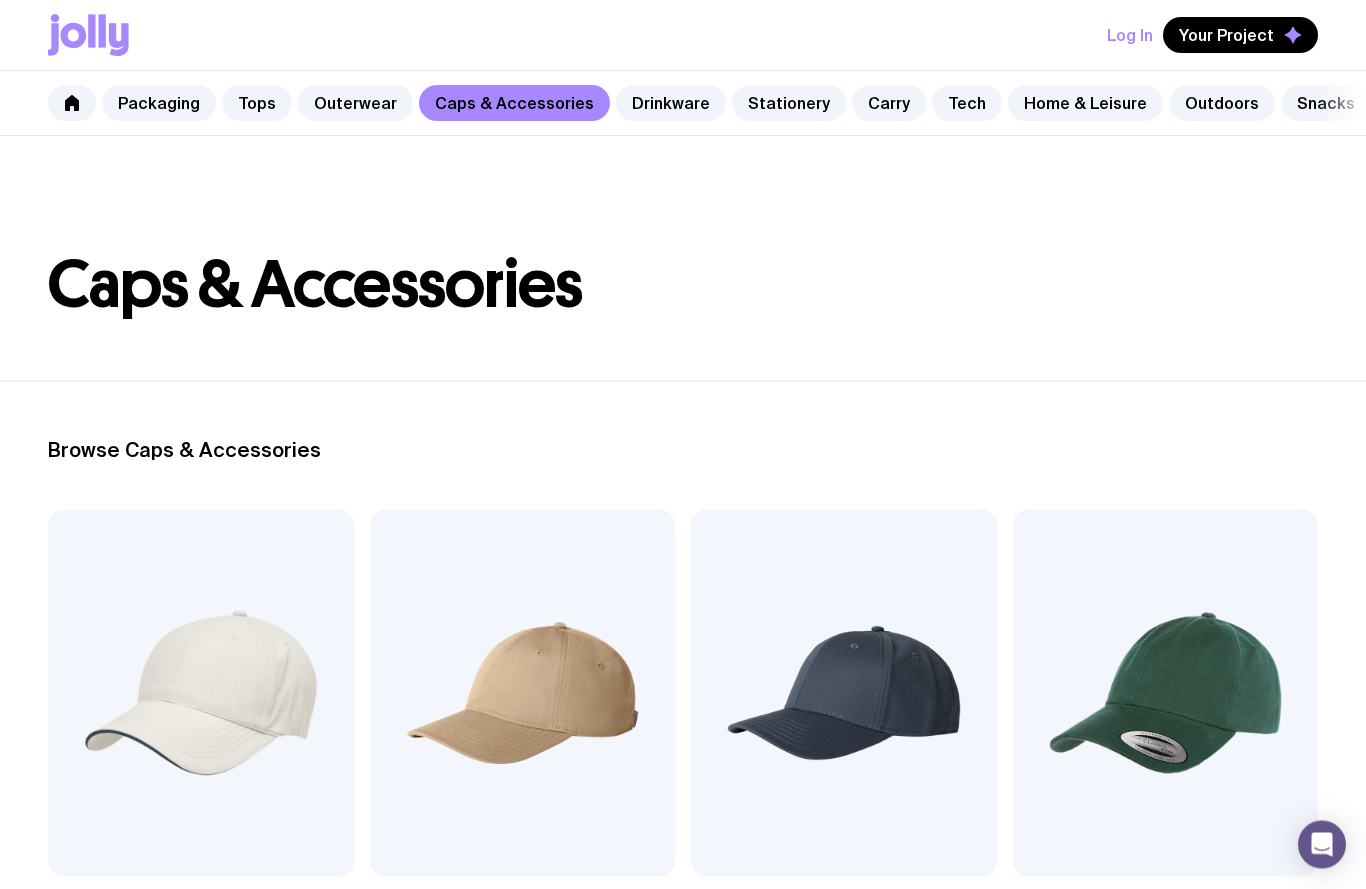 scroll, scrollTop: 0, scrollLeft: 0, axis: both 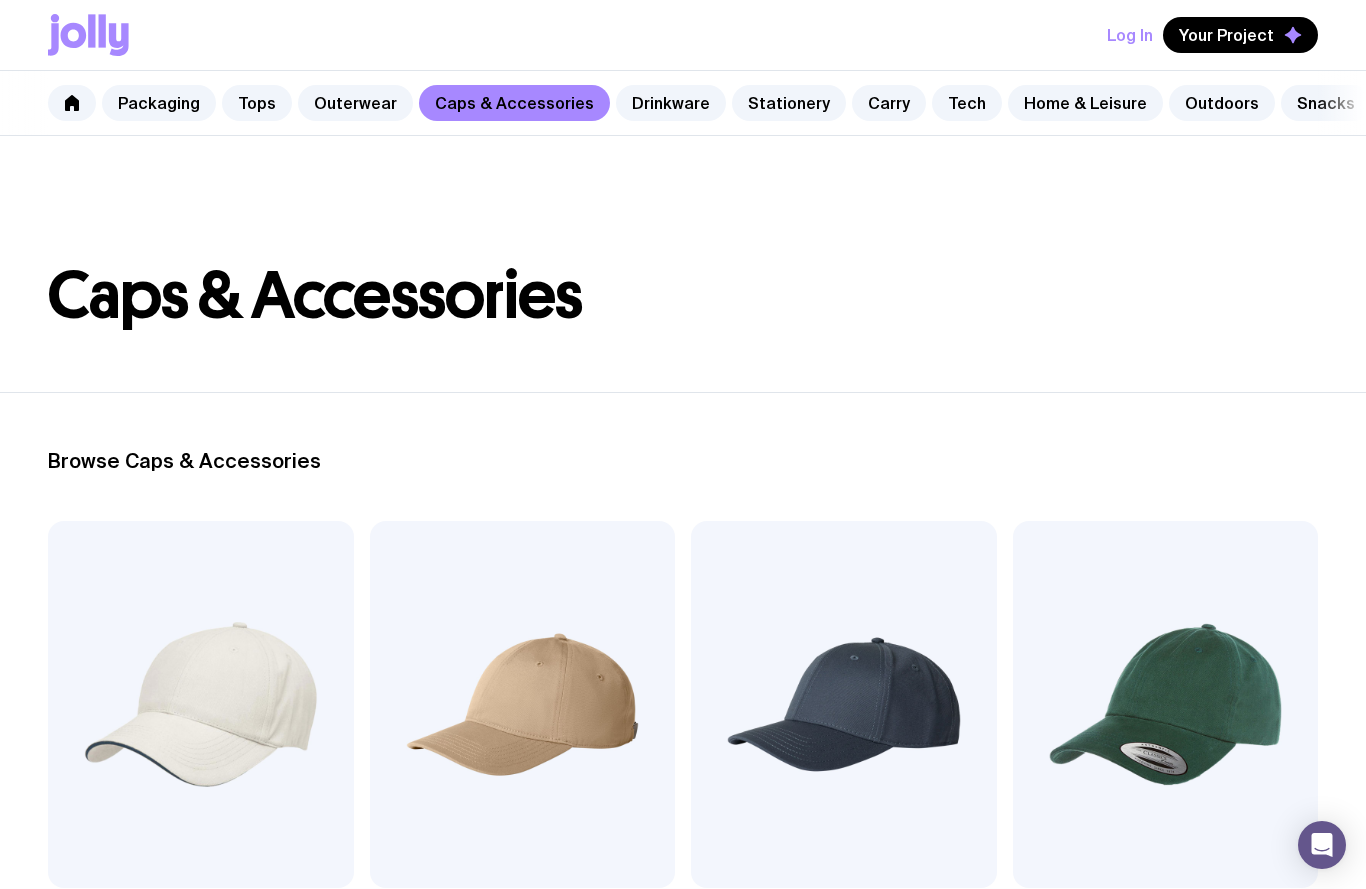 click on "Outerwear" 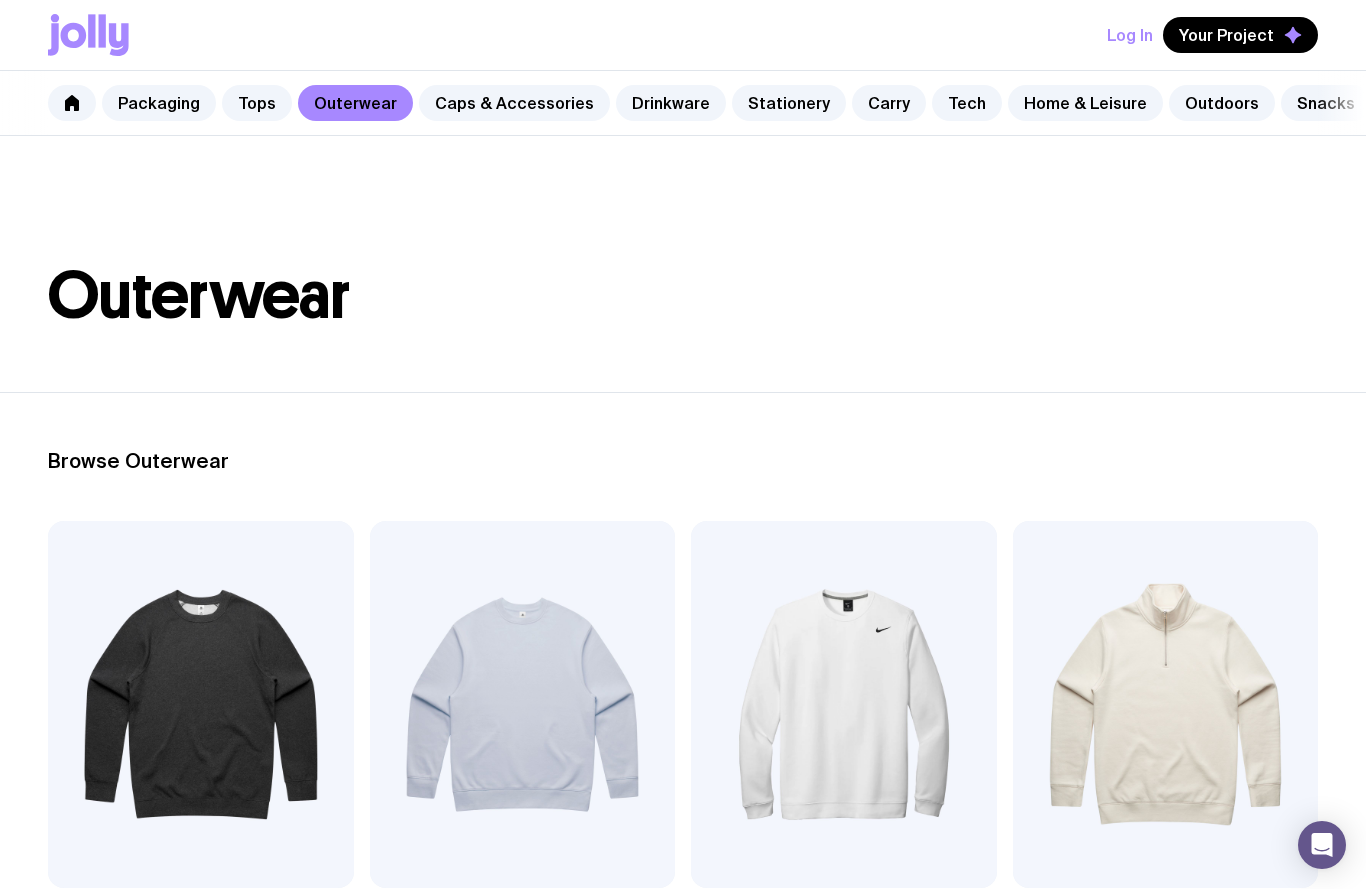click on "Tops" 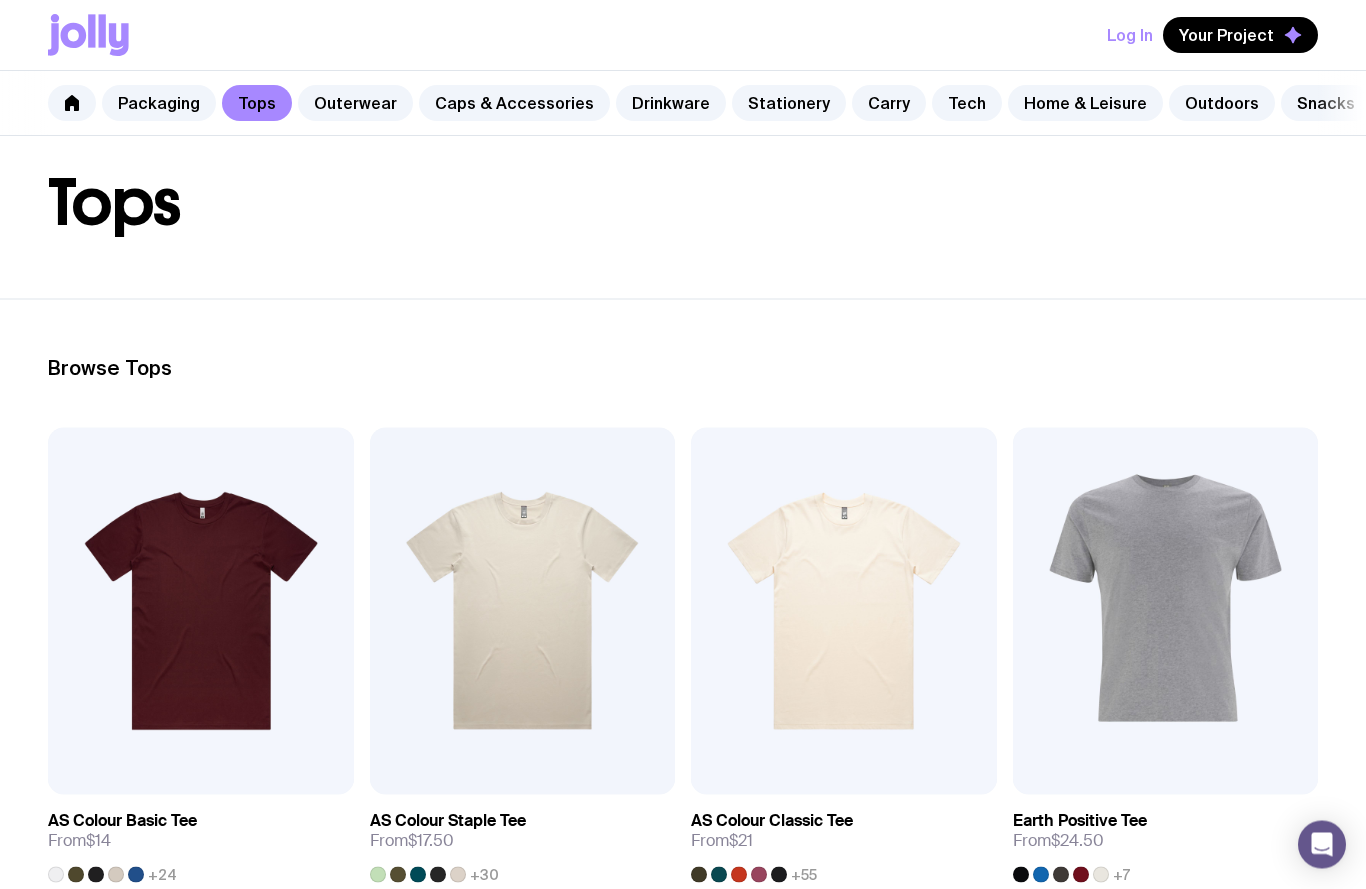 scroll, scrollTop: 0, scrollLeft: 0, axis: both 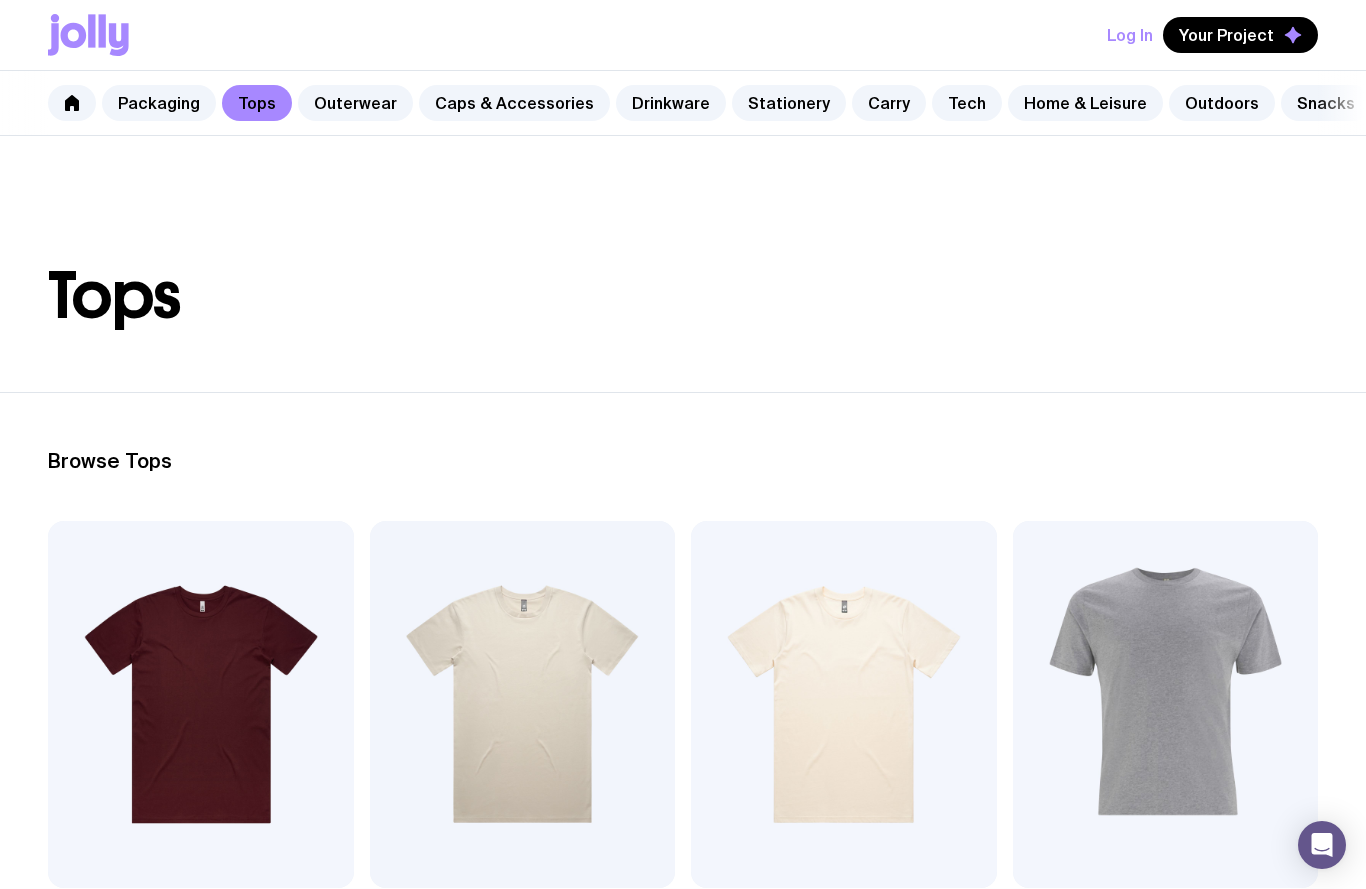 click on "Packaging" 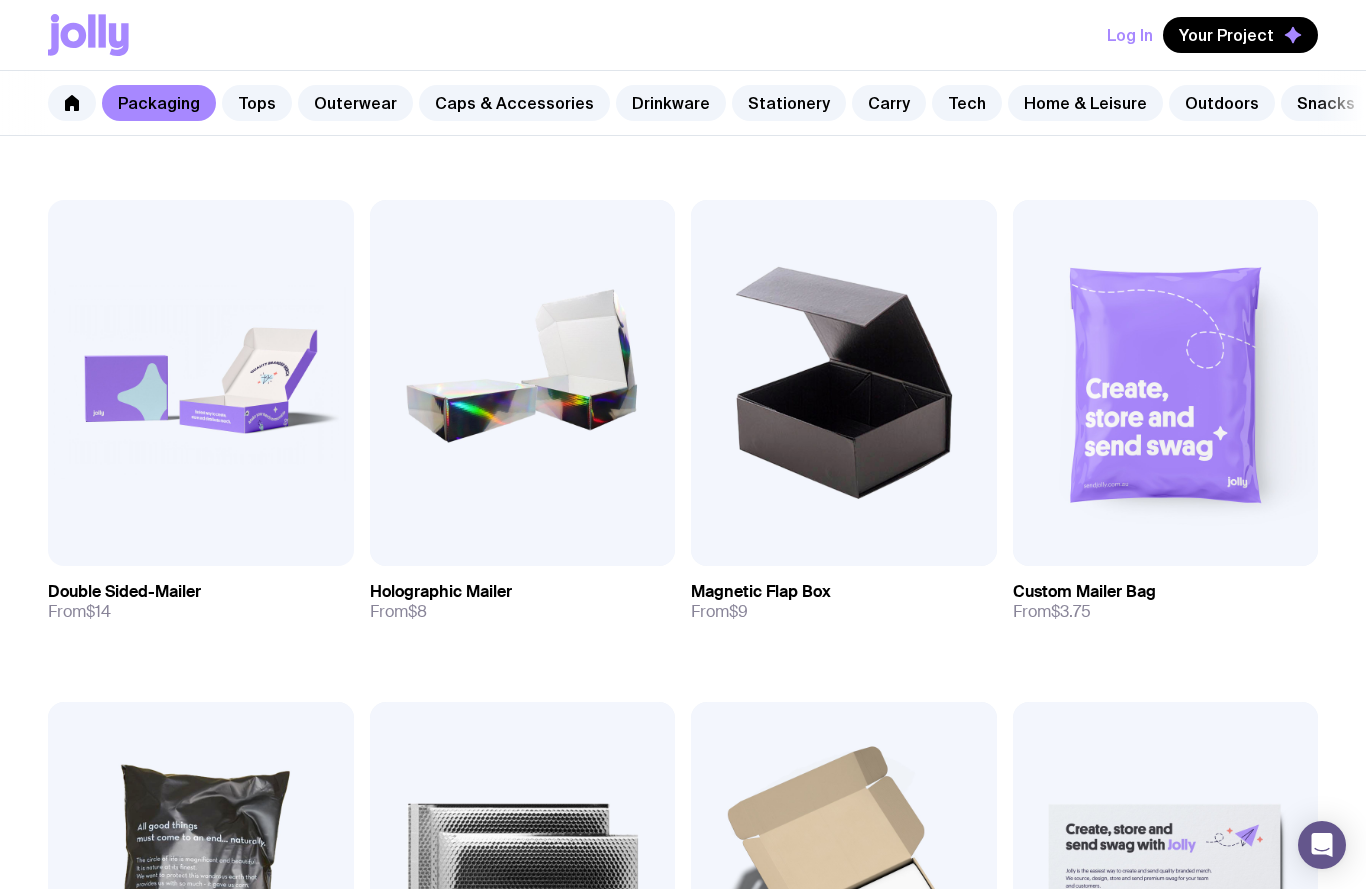 scroll, scrollTop: 813, scrollLeft: 0, axis: vertical 